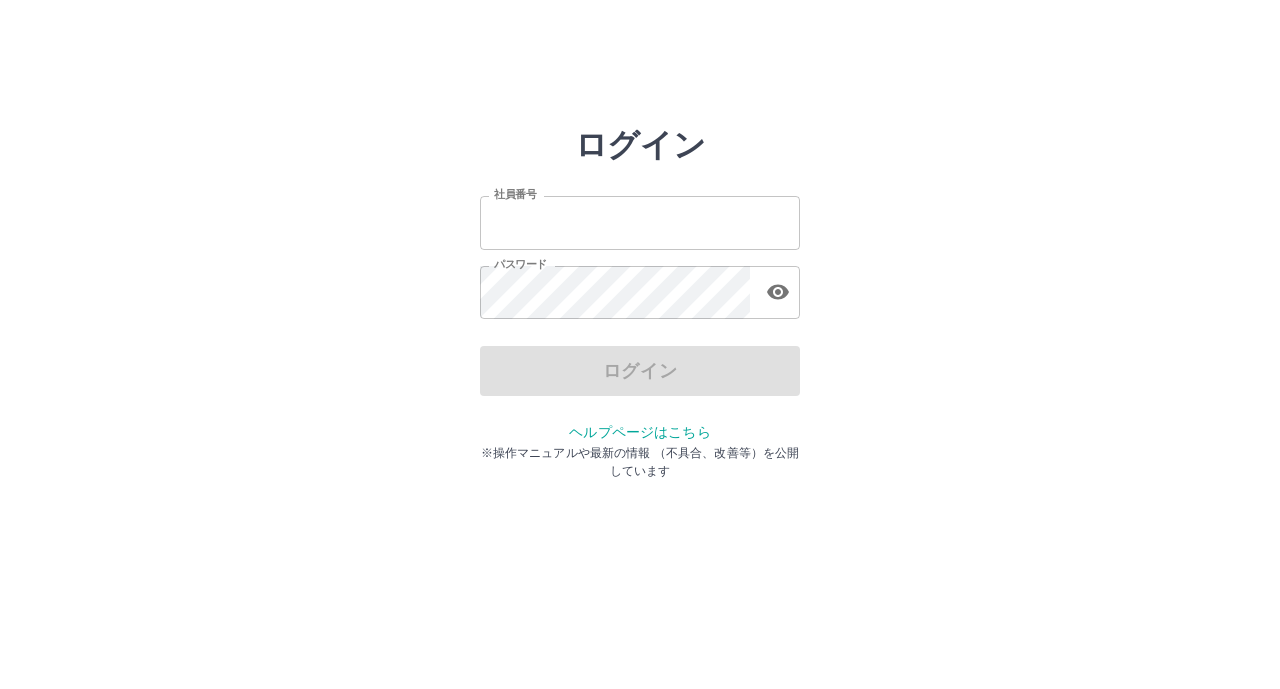 scroll, scrollTop: 0, scrollLeft: 0, axis: both 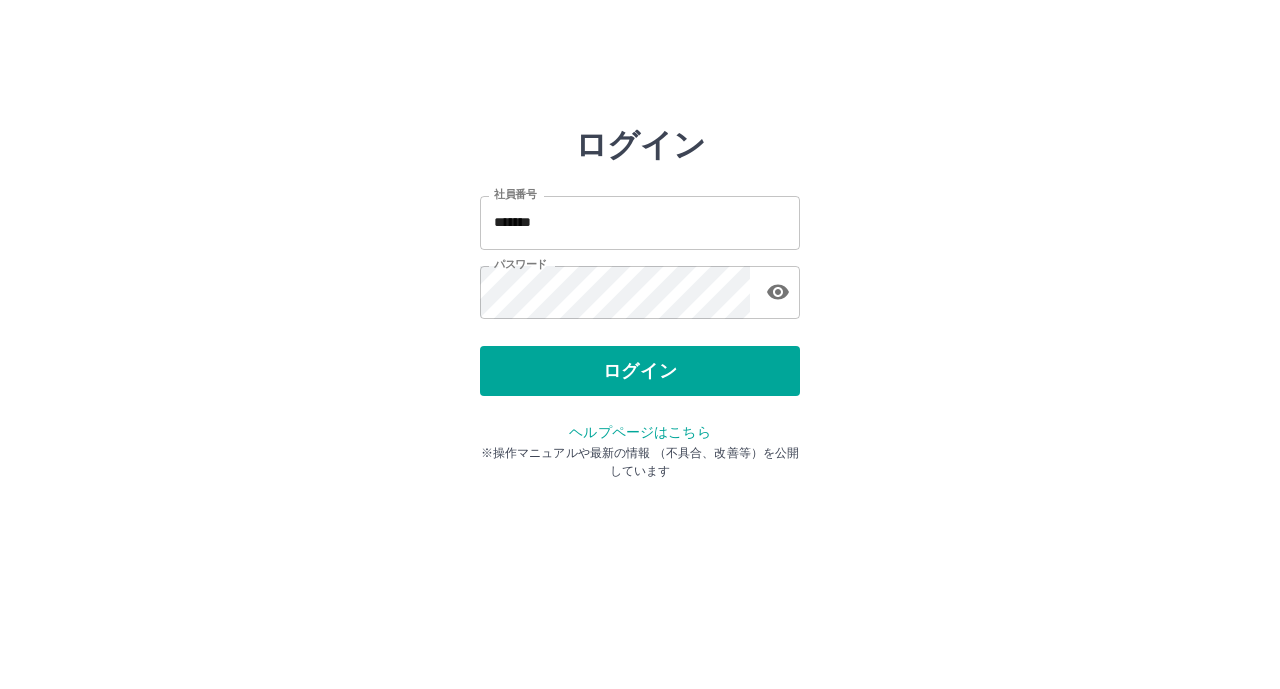 click on "ログイン" at bounding box center (640, 371) 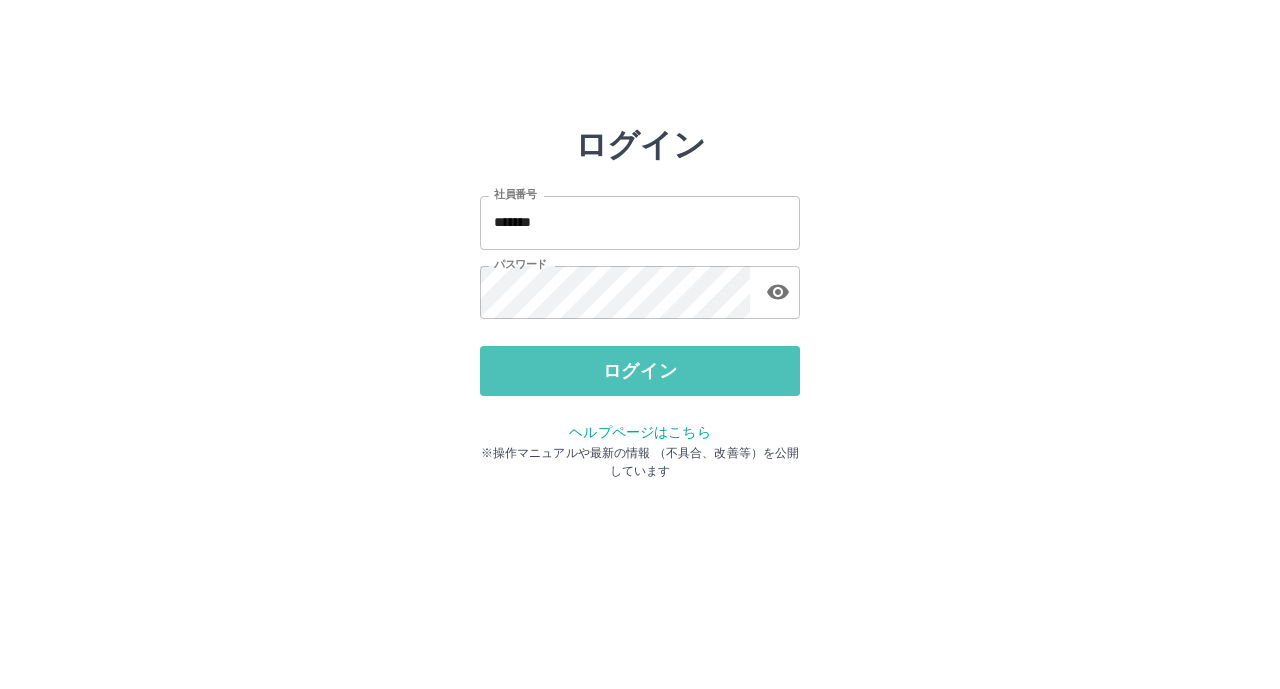 click on "ログイン" at bounding box center (640, 371) 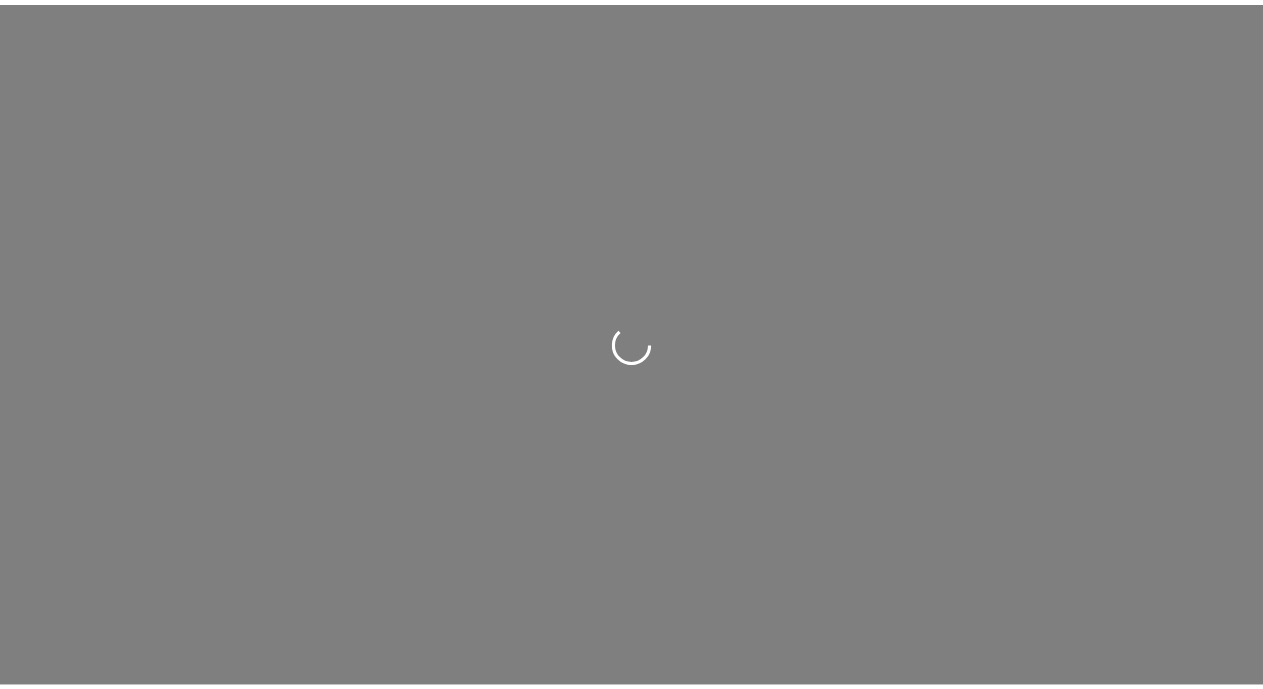 scroll, scrollTop: 0, scrollLeft: 0, axis: both 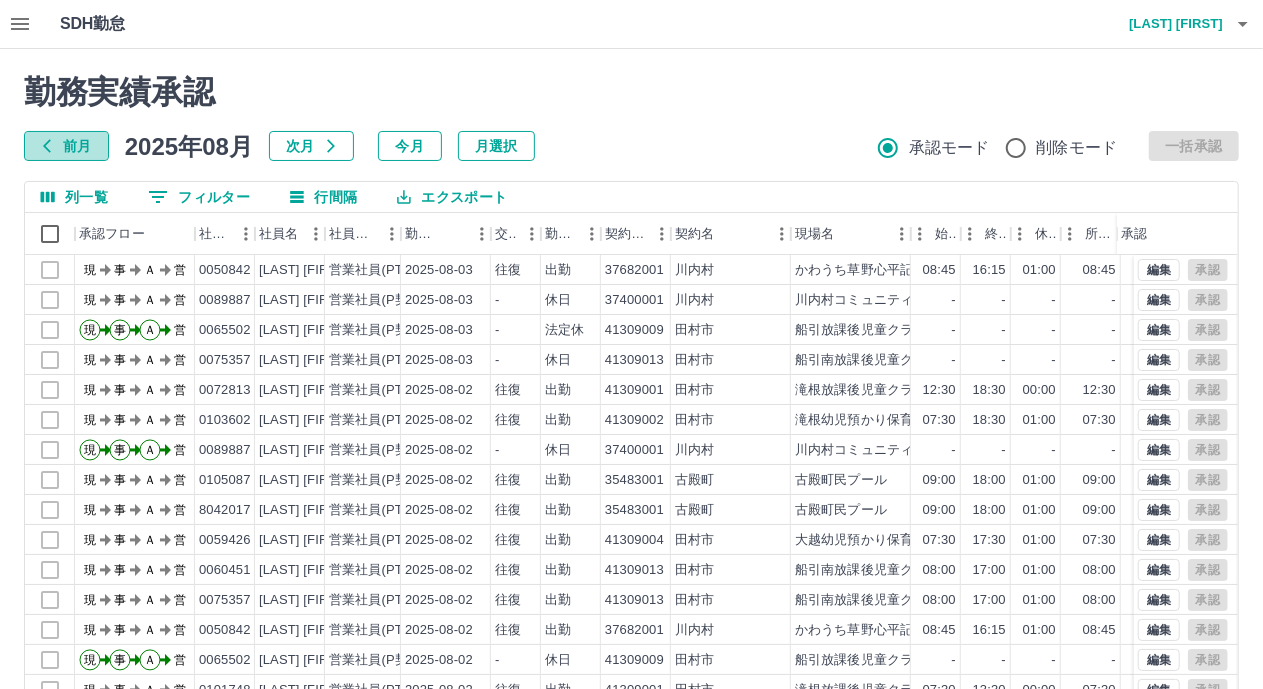 click on "前月" at bounding box center (66, 146) 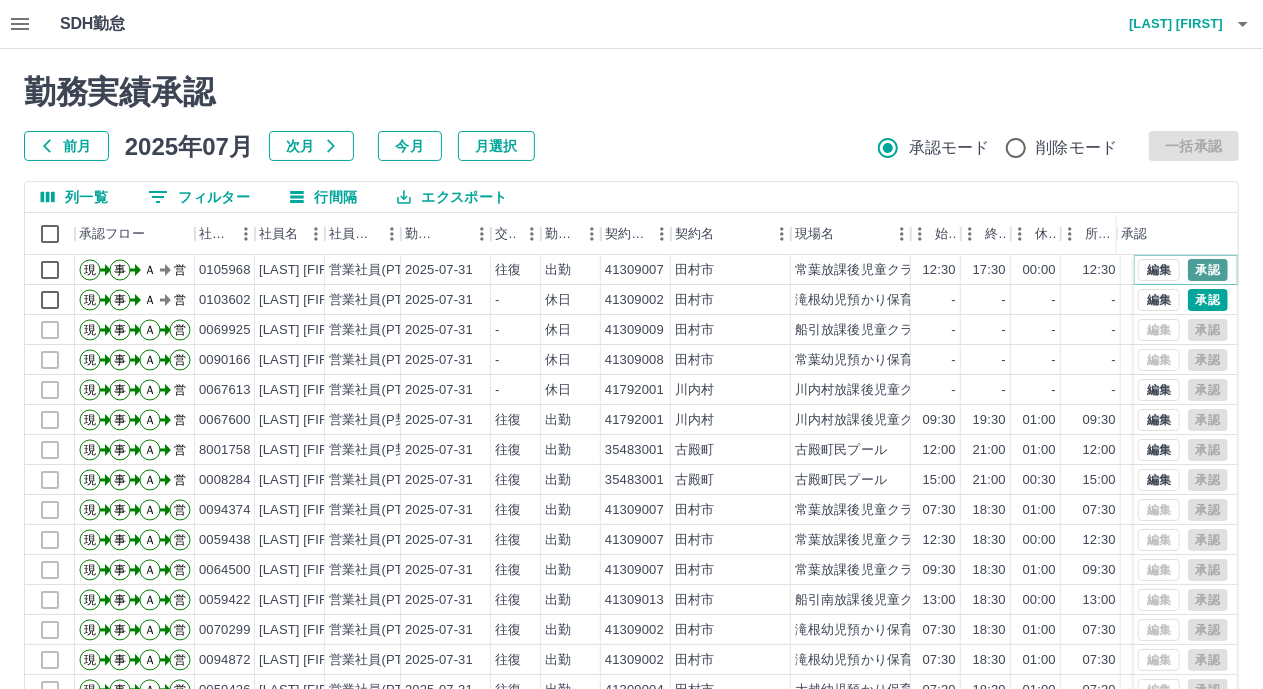 click on "承認" at bounding box center (1208, 270) 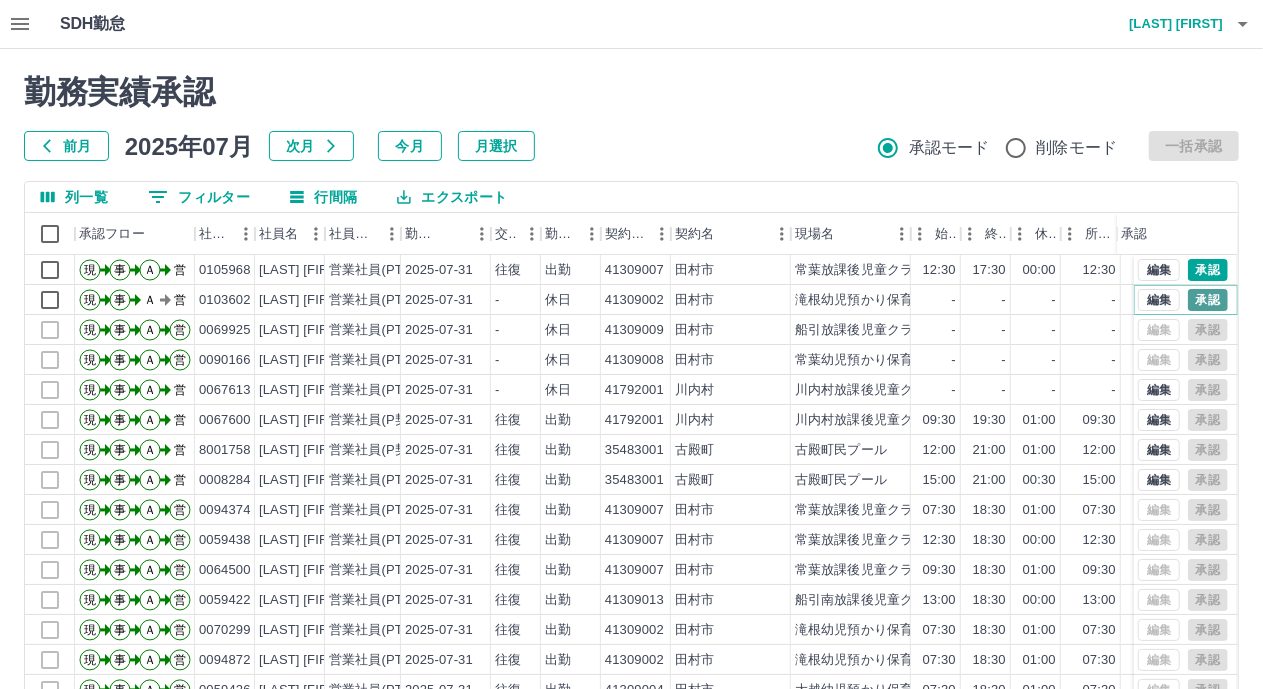 click on "承認" at bounding box center (1208, 300) 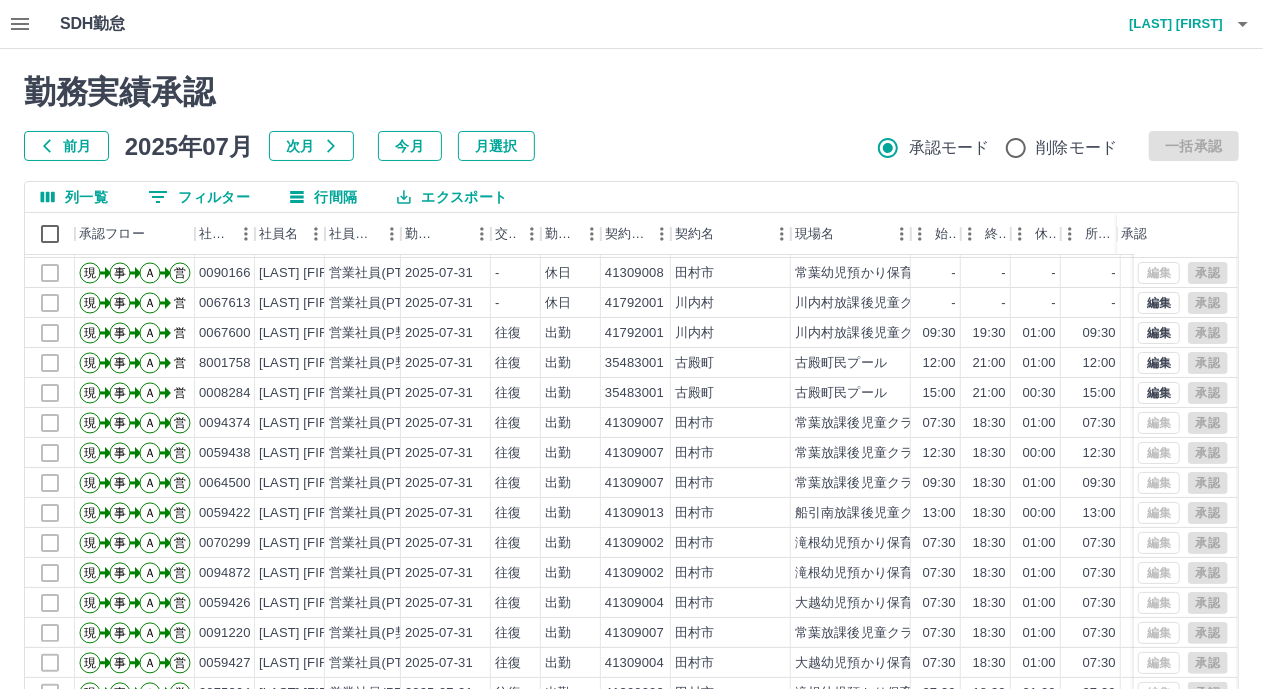 scroll, scrollTop: 103, scrollLeft: 0, axis: vertical 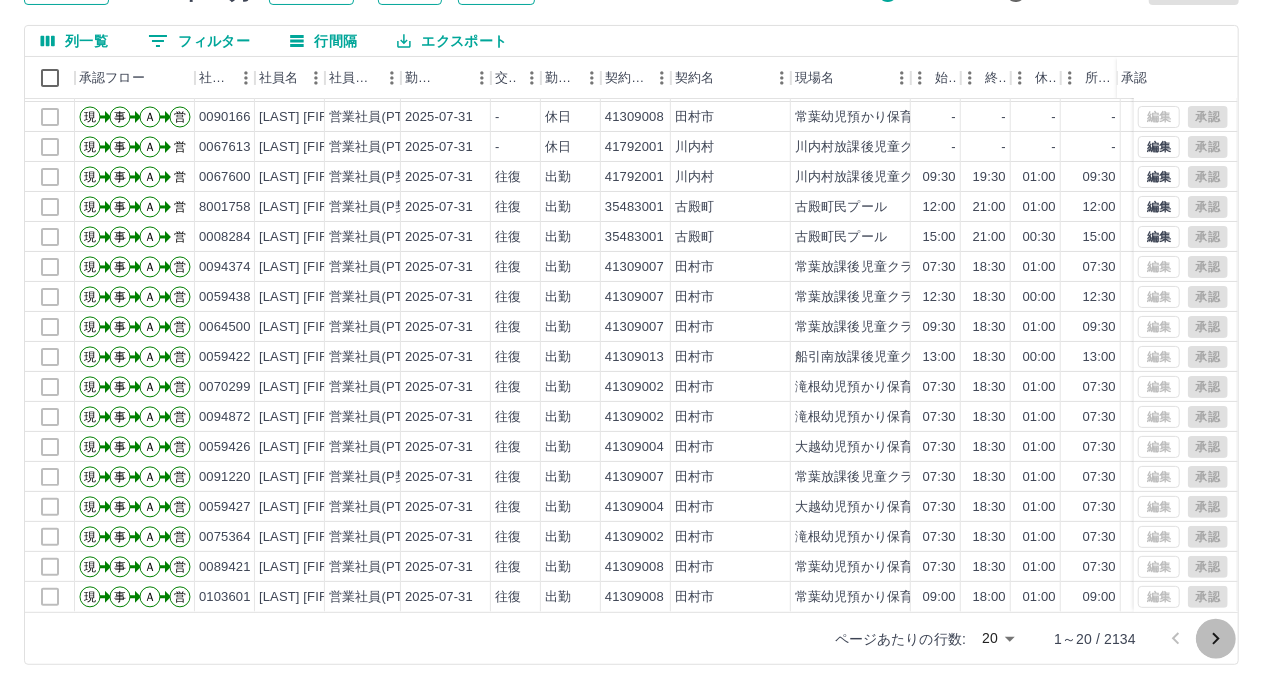 click 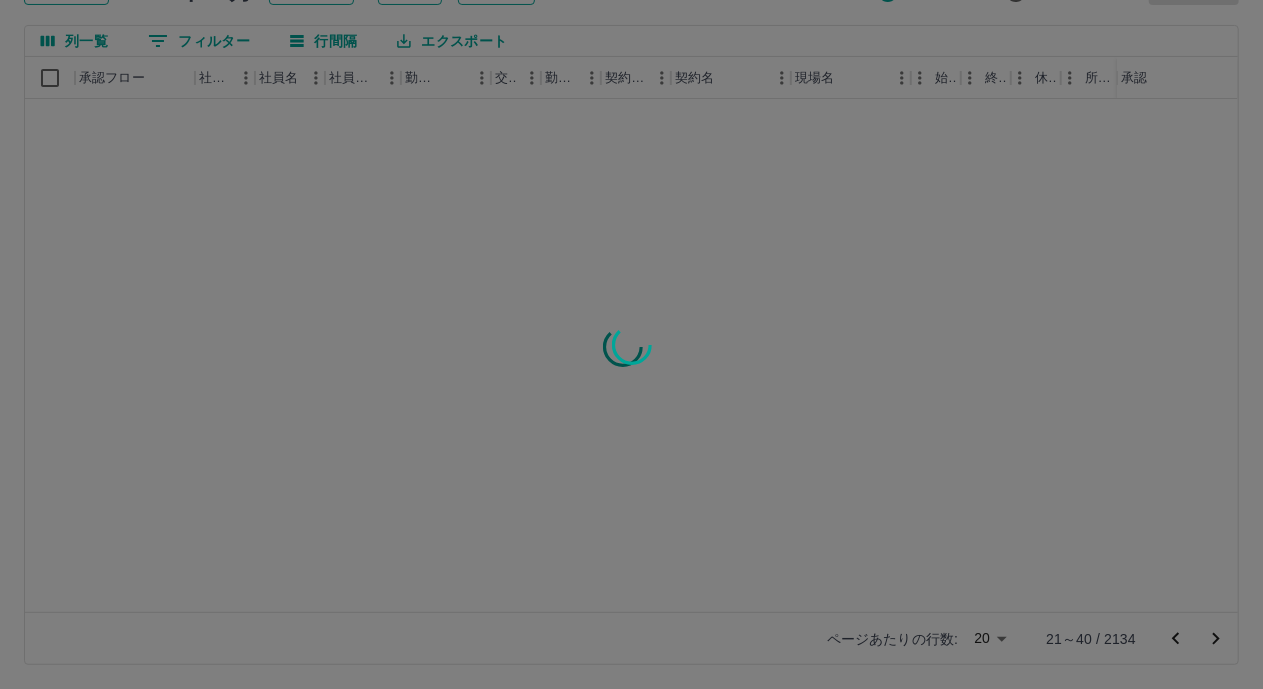 scroll, scrollTop: 0, scrollLeft: 0, axis: both 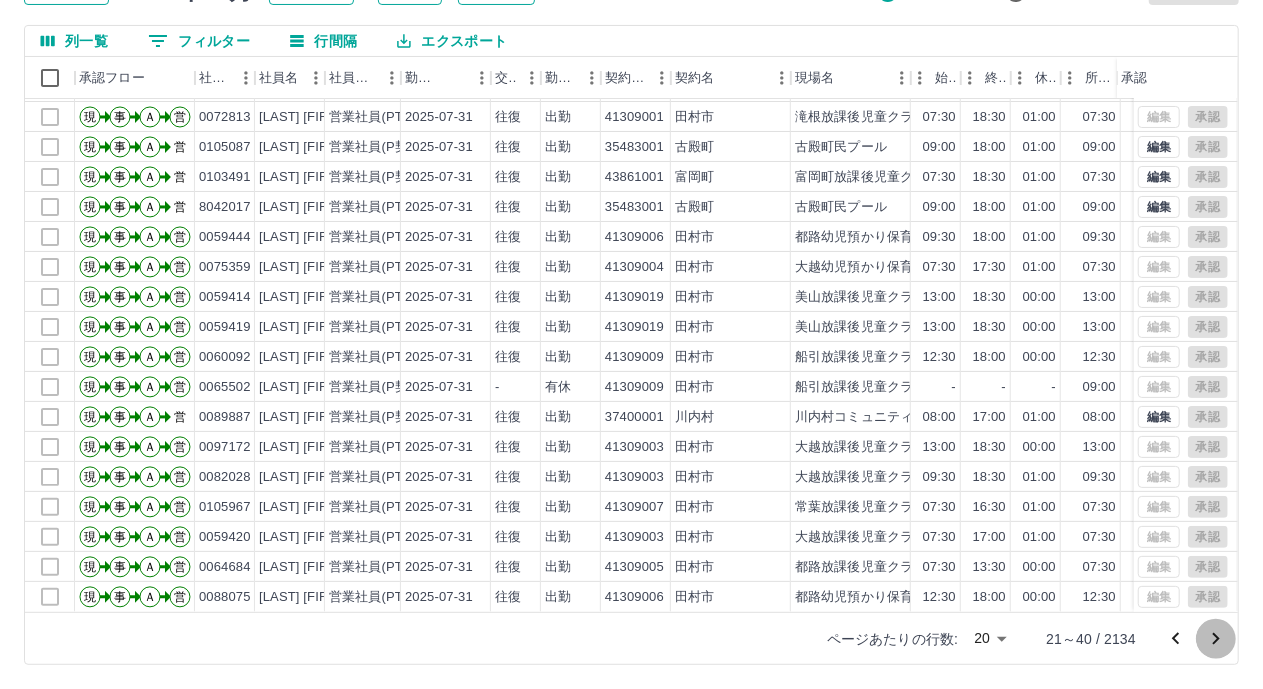 click 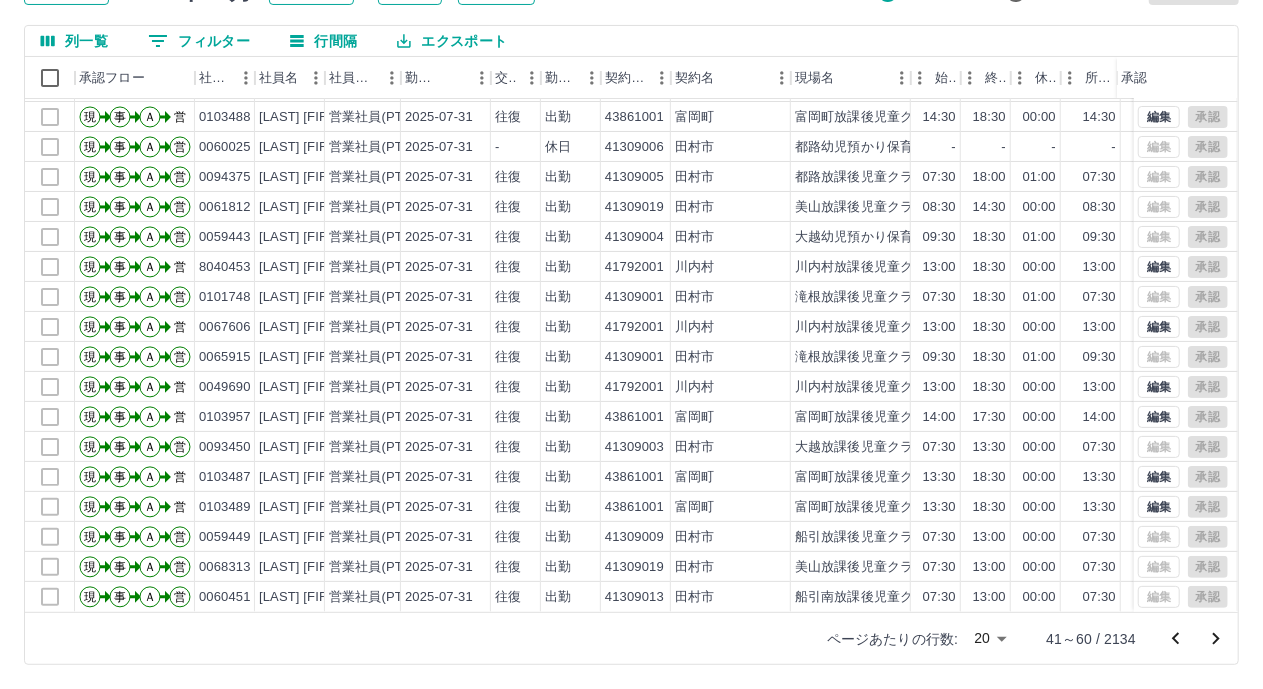 scroll, scrollTop: 103, scrollLeft: 0, axis: vertical 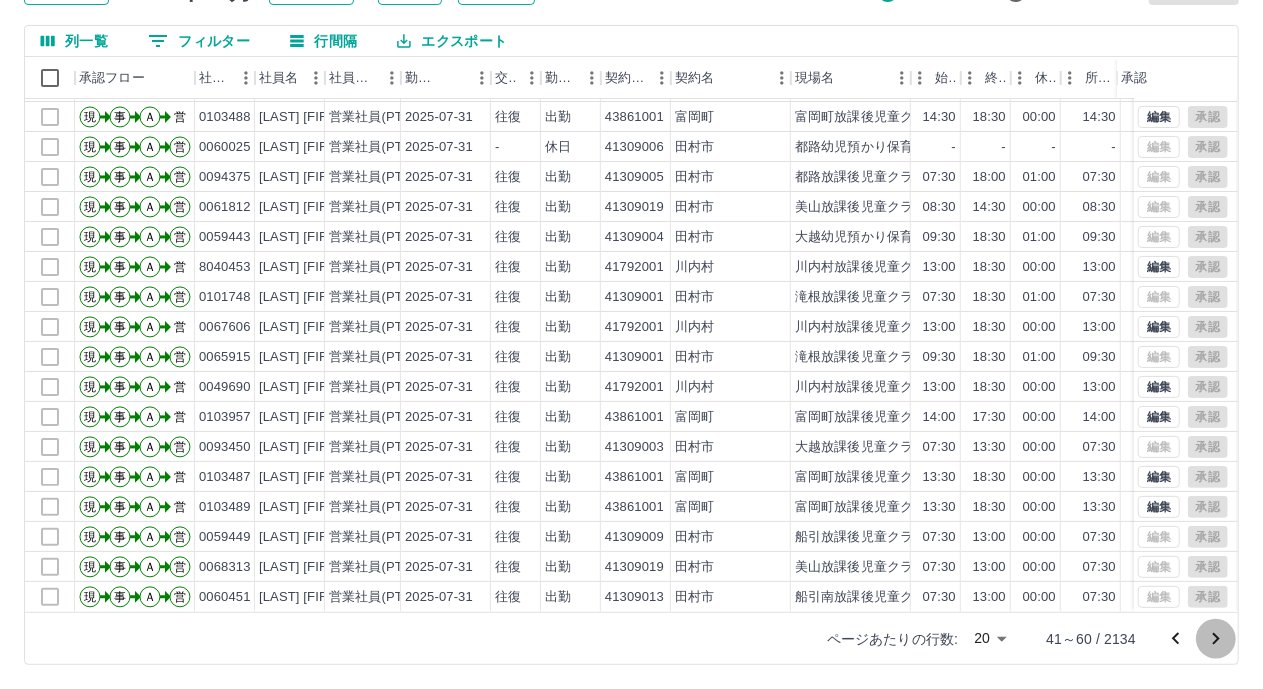 click 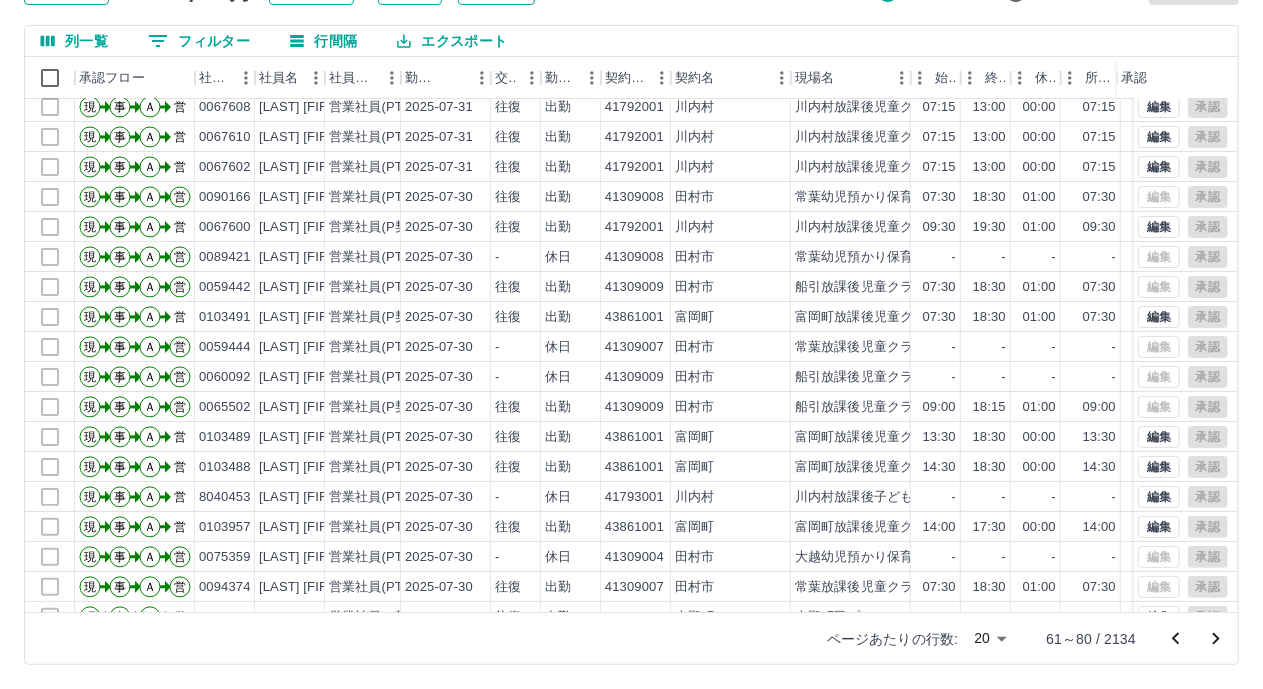 scroll, scrollTop: 103, scrollLeft: 0, axis: vertical 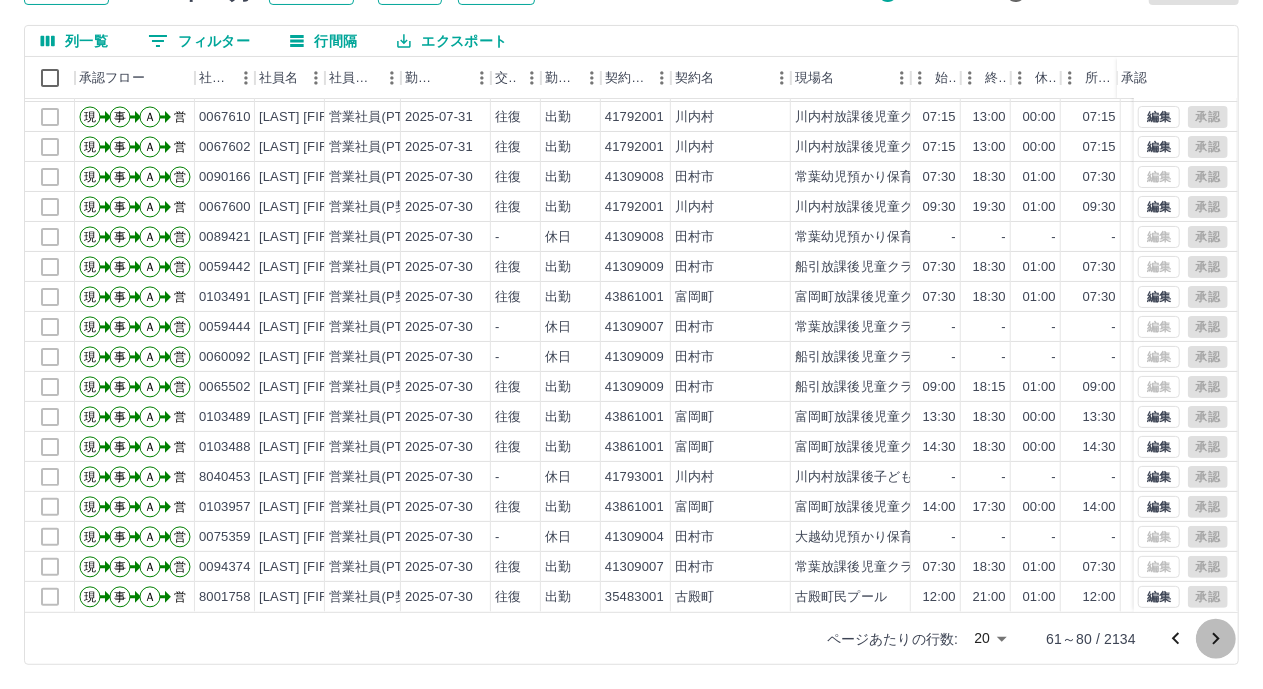 click 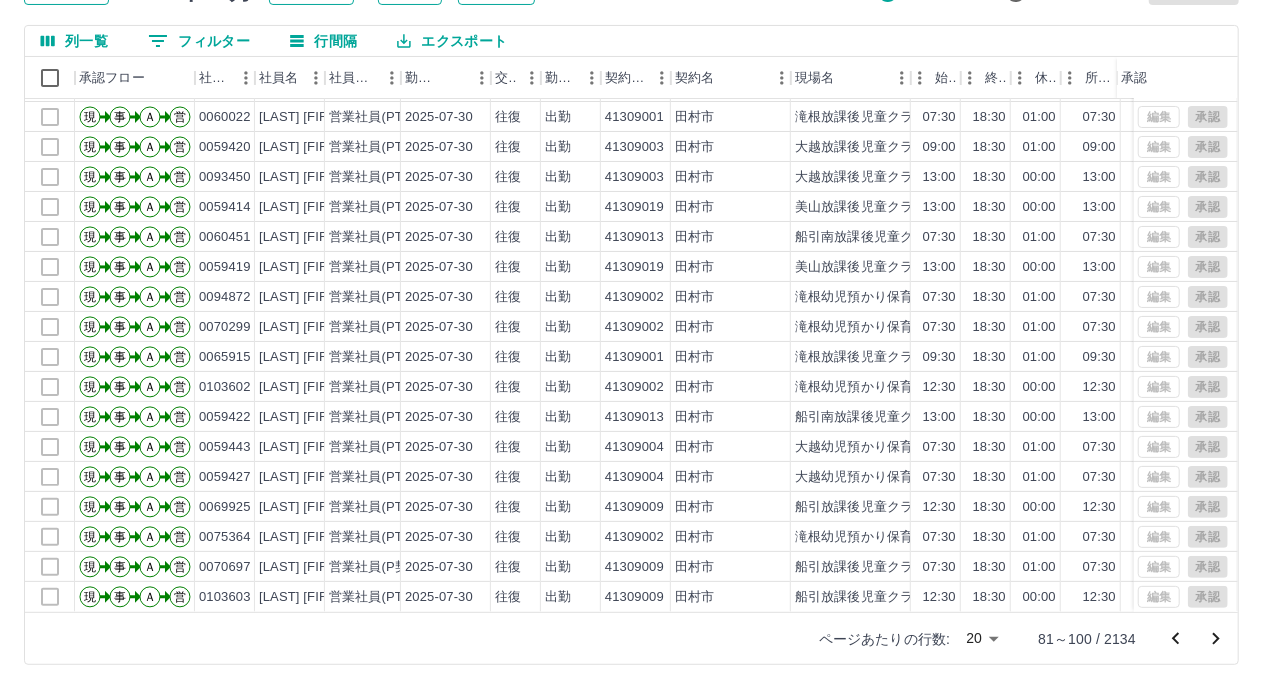 scroll, scrollTop: 103, scrollLeft: 0, axis: vertical 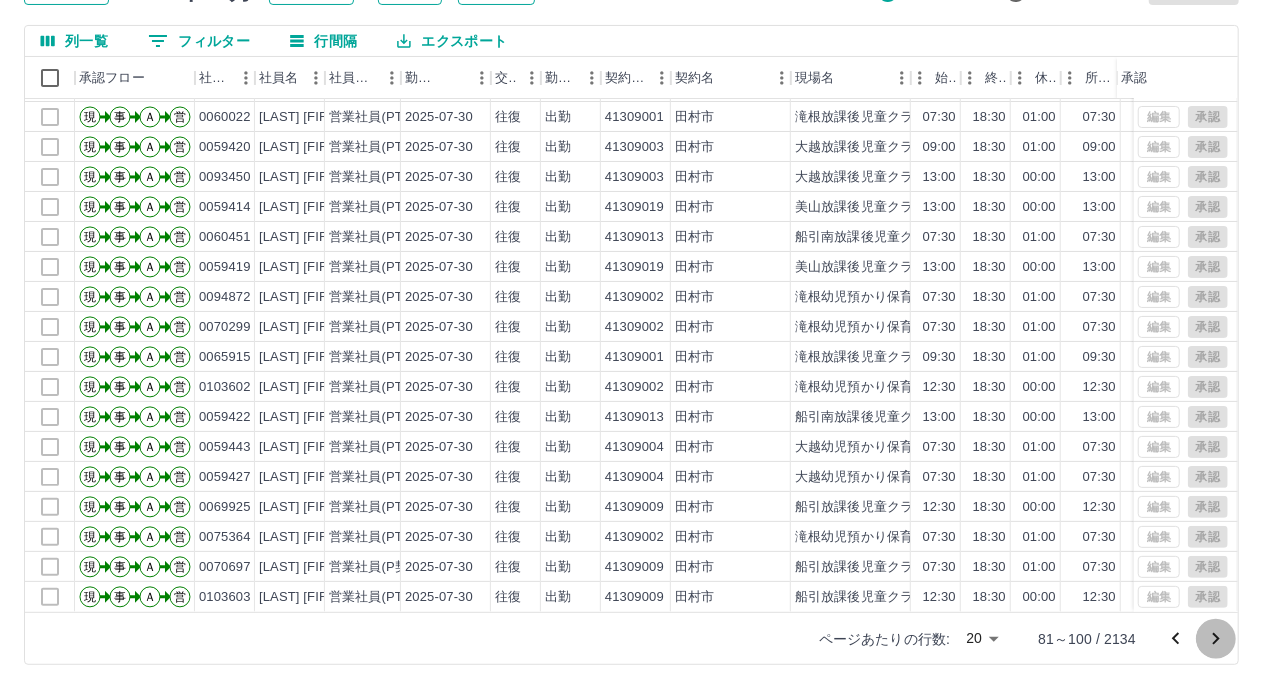 click 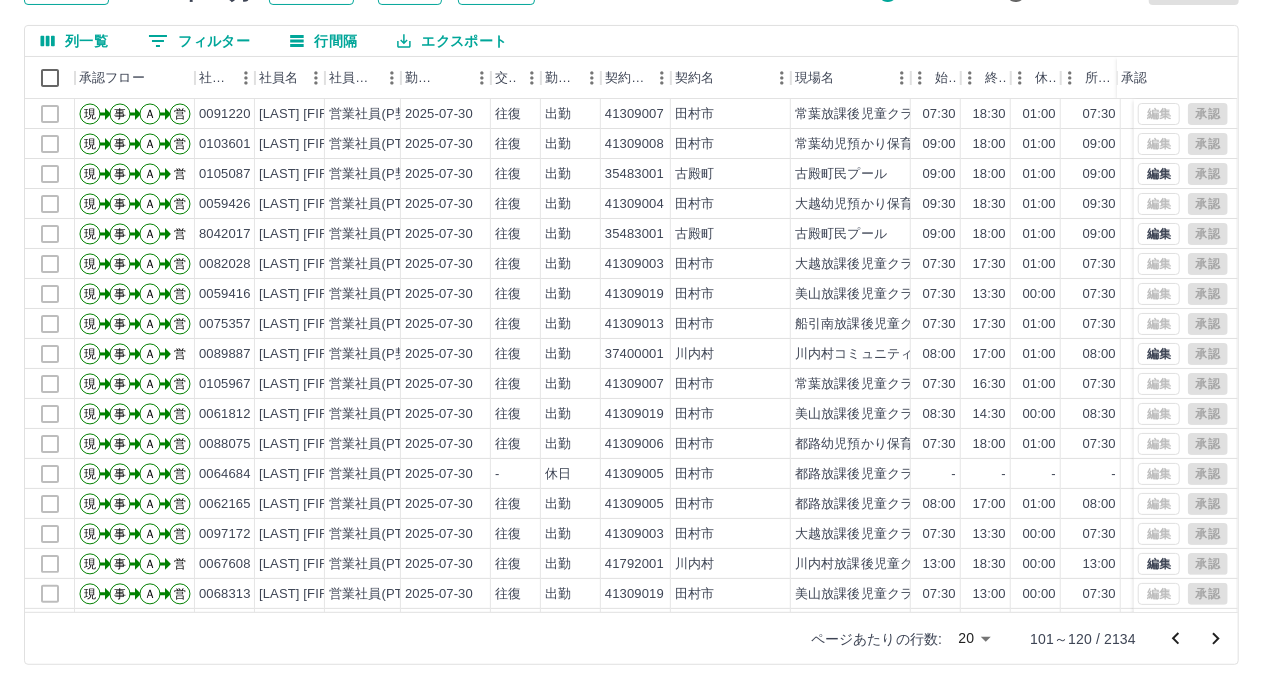 scroll, scrollTop: 103, scrollLeft: 0, axis: vertical 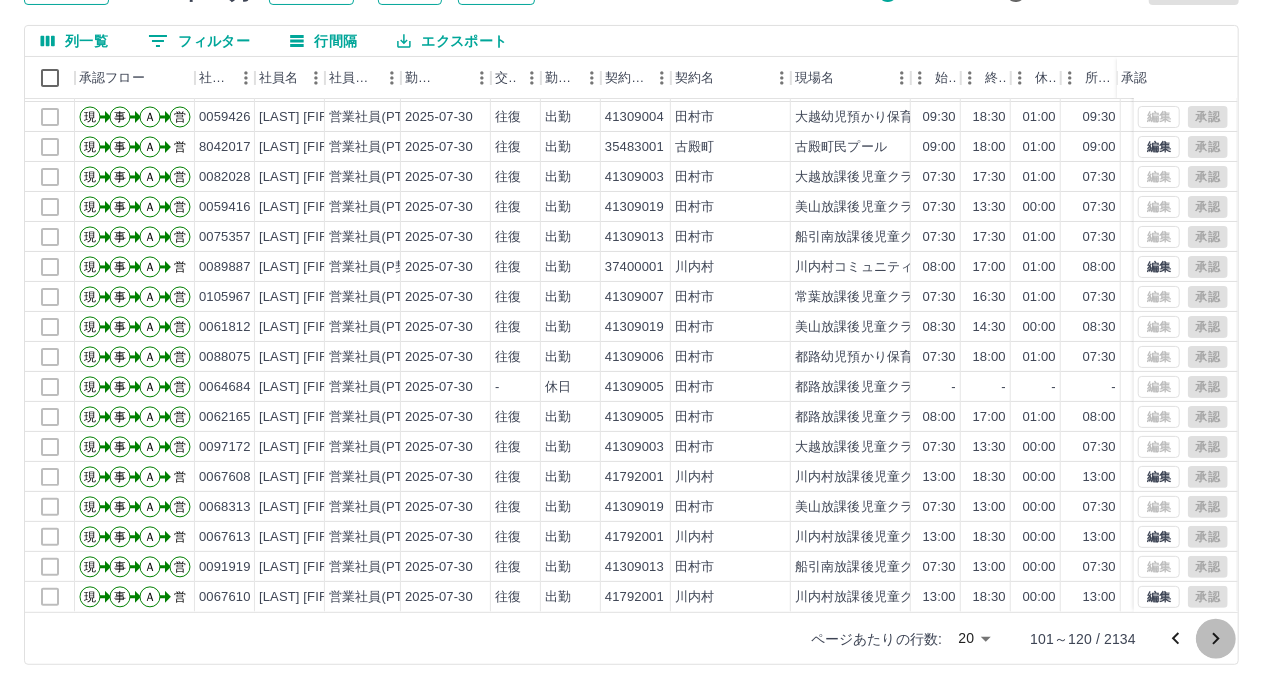 click 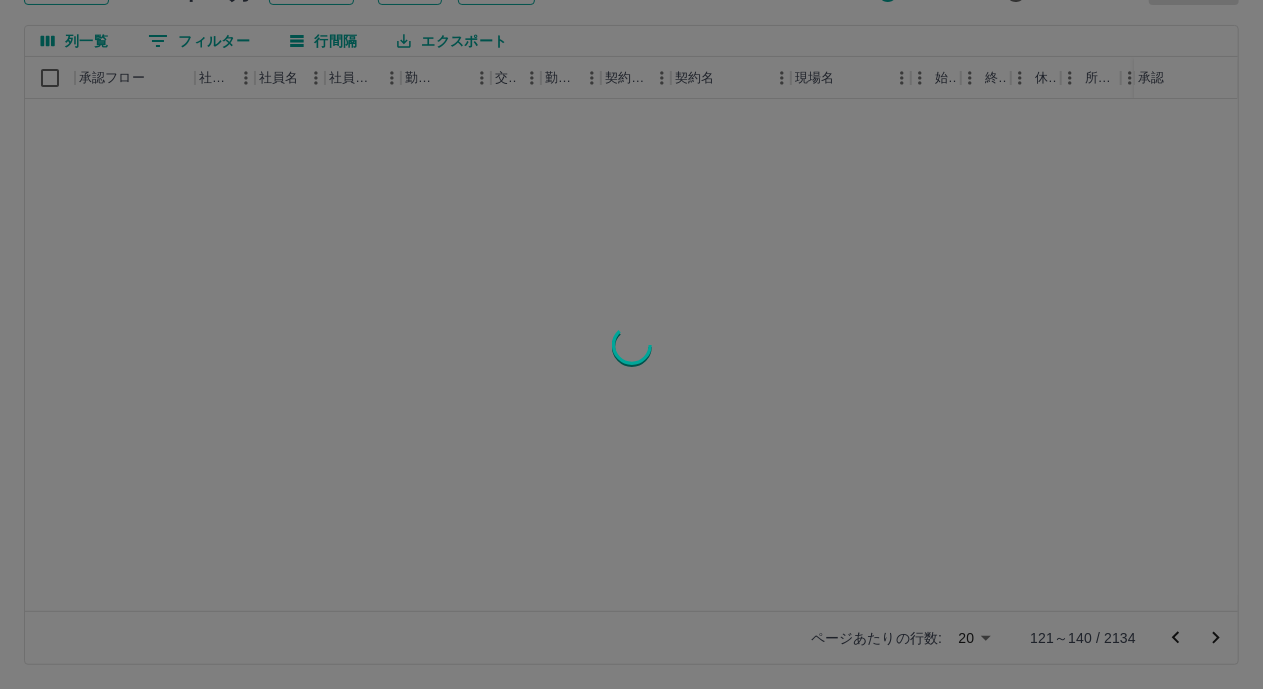 scroll, scrollTop: 0, scrollLeft: 0, axis: both 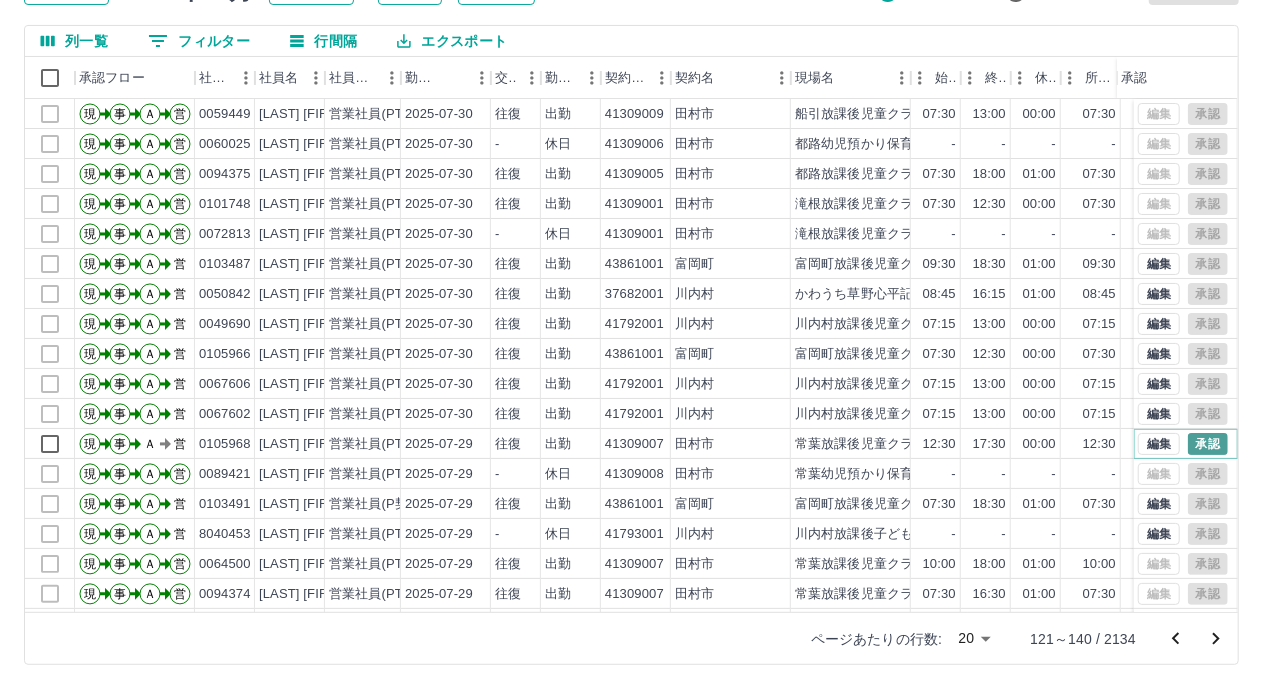 click on "承認" at bounding box center [1208, 444] 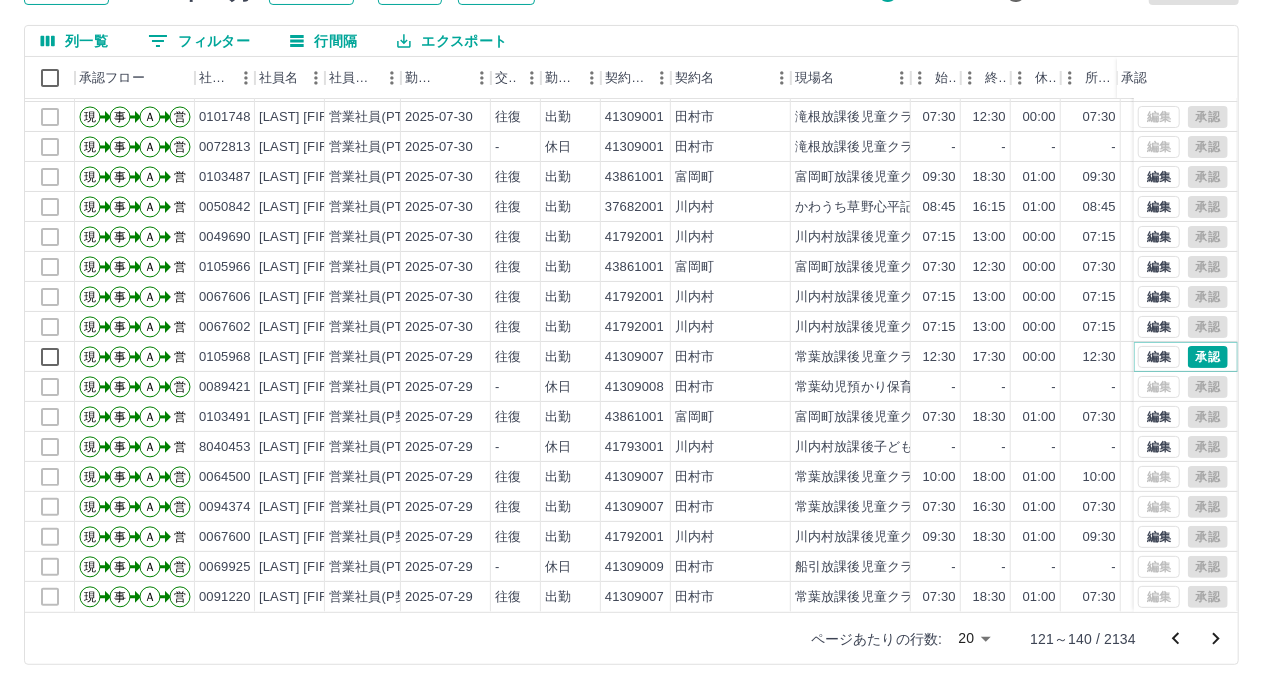 scroll, scrollTop: 103, scrollLeft: 0, axis: vertical 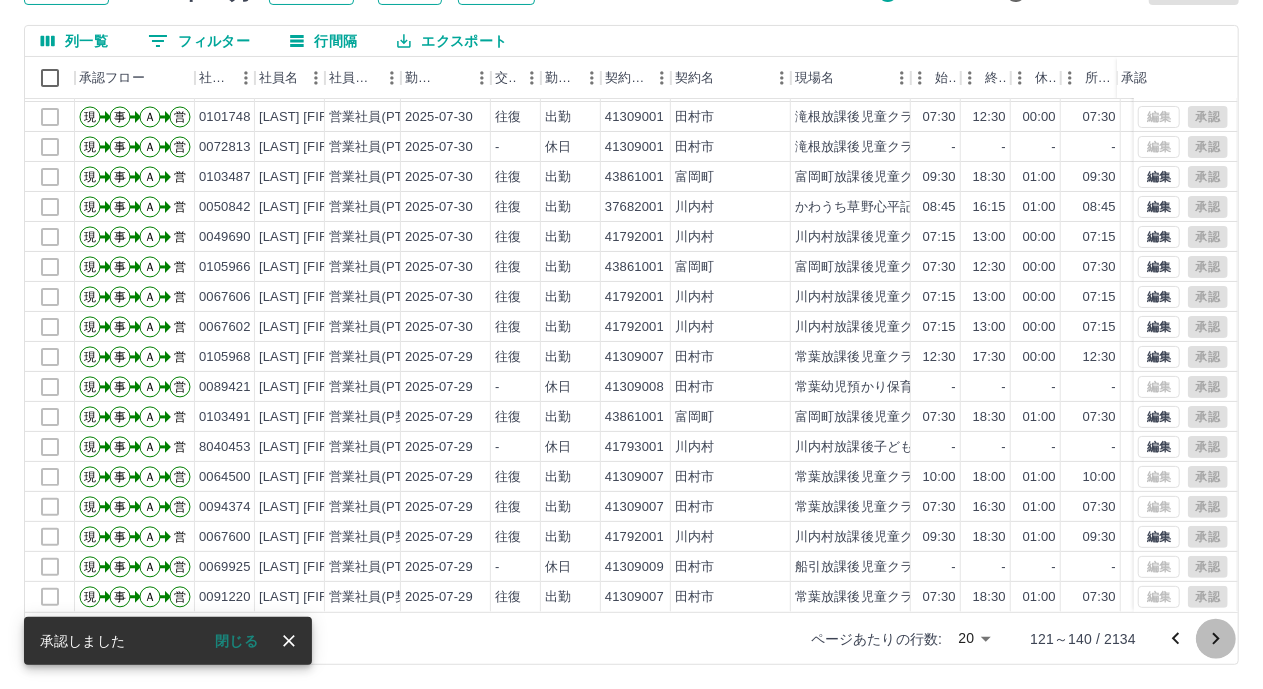 click 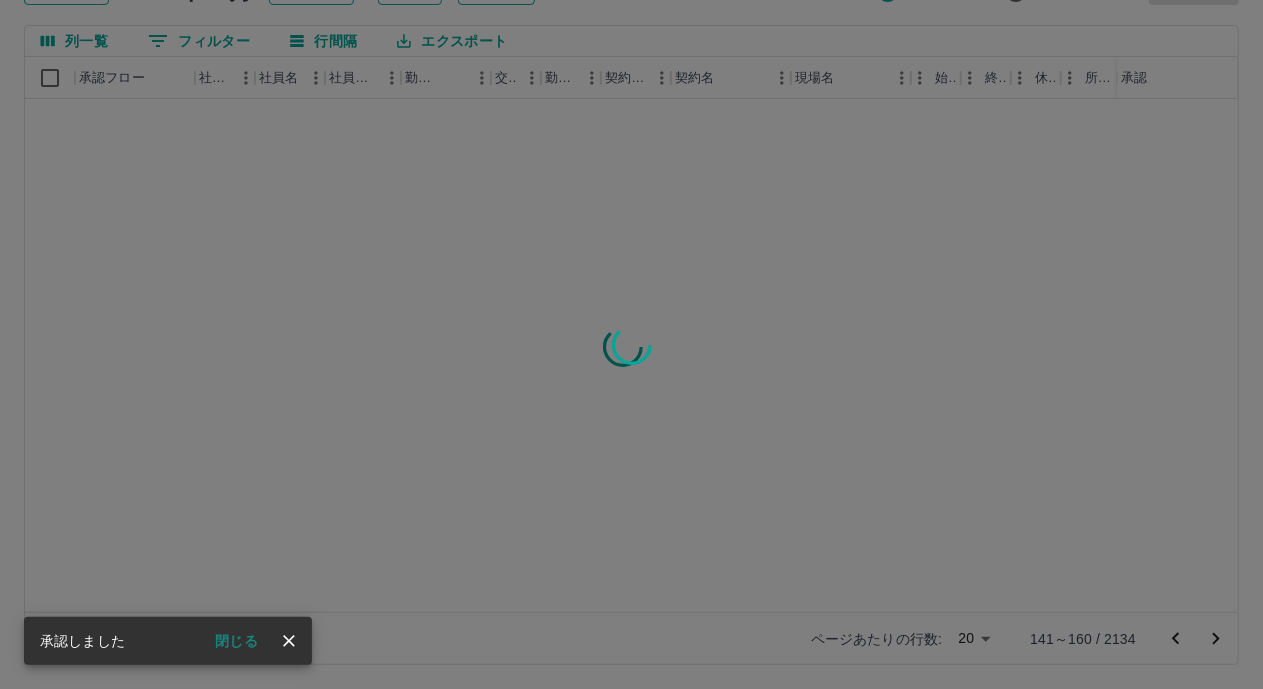 scroll, scrollTop: 0, scrollLeft: 0, axis: both 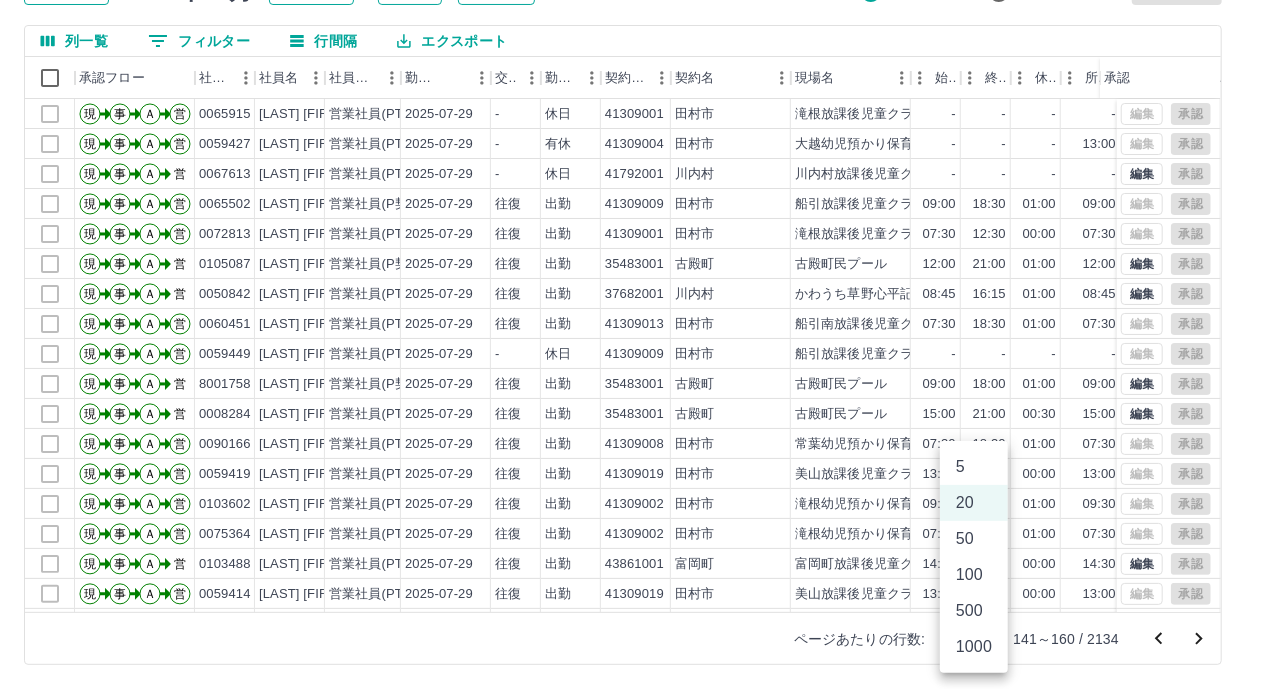 click on "SDH勤怠 [LAST] [FIRST] 勤務実績承認 前月 2025年07月 次月 今月 月選択 承認モード 削除モード 一括承認 列一覧 0 フィルター 行間隔 エクスポート 承認フロー 社員番号 [LAST] [FIRST] 社員区分 勤務日 交通費 勤務区分 契約コード 契約名 現場名 始業 終業 休憩 所定開始 所定終業 所定休憩 拘束 勤務 遅刻等 承認 現 事 Ａ 営 0065915 [LAST] [FIRST] 営業社員(PT契約) 2025-07-29 - 休日 41309001 田村市 滝根放課後児童クラブ - - - - - - 00:00 00:00 00:00 現 事 Ａ 営 0059427 [LAST] [FIRST] 営業社員(PT契約) 2025-07-29 - 有休 41309004 田村市 大越幼児預かり保育 - - - 13:00 19:00 00:00 00:00 00:00 00:00 現 事 Ａ 営 0067613 [LAST] [FIRST] 営業社員(PT契約) 2025-07-29 - 休日 41792001 川内村 川内村放課後児童クラブ - - - - - - 00:00 00:00 00:00 現 事 Ａ 営 0065502 [LAST] [FIRST] 営業社員(P契約) 2025-07-29 往復 出勤 41309009 田村市 09:00 -" at bounding box center [631, 266] 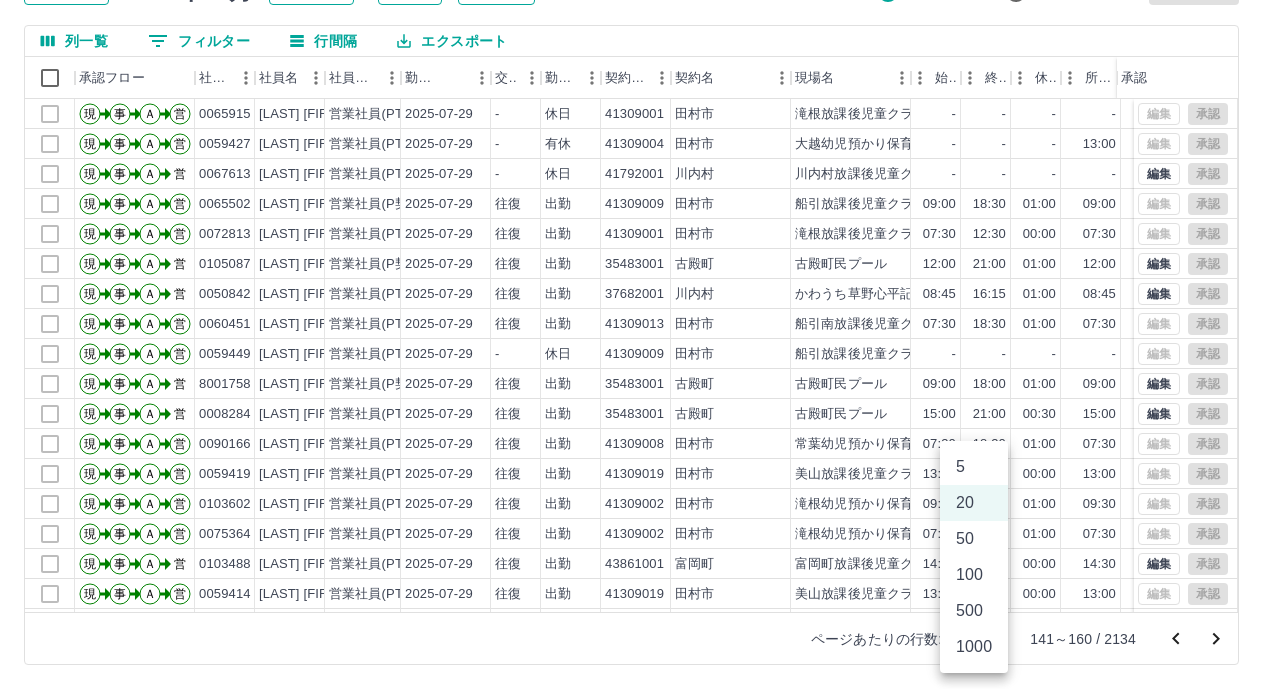 click on "500" at bounding box center (974, 611) 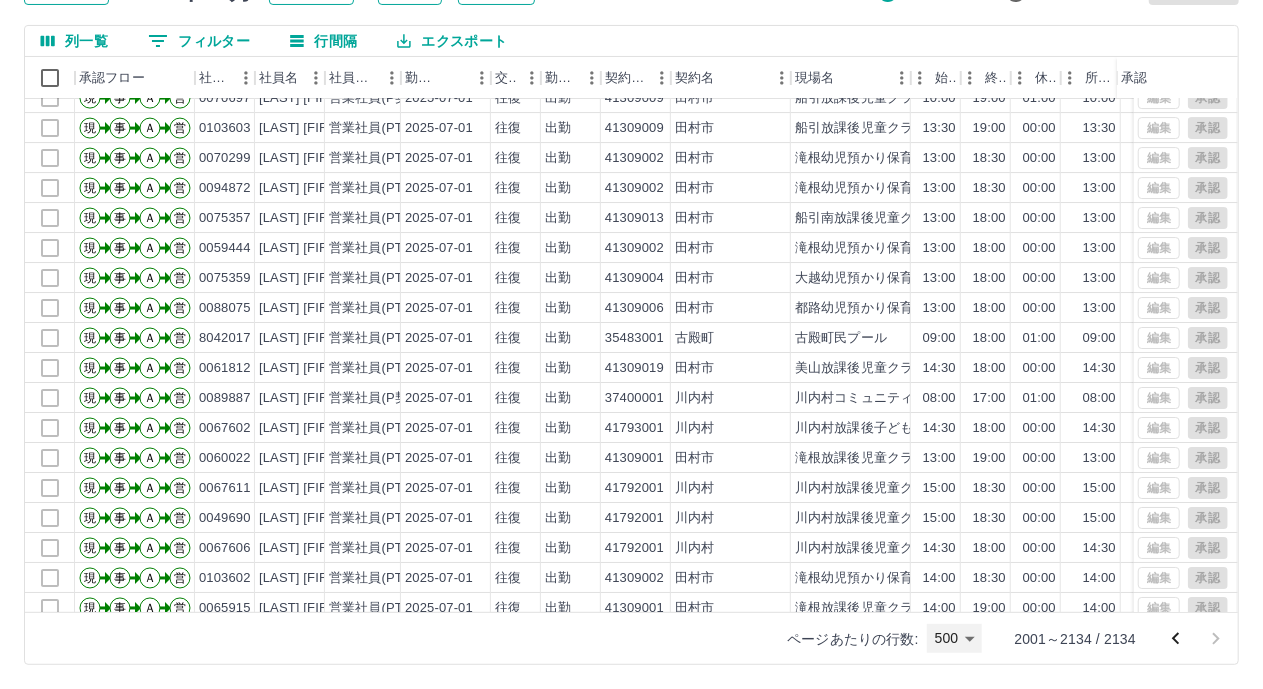 scroll, scrollTop: 3523, scrollLeft: 0, axis: vertical 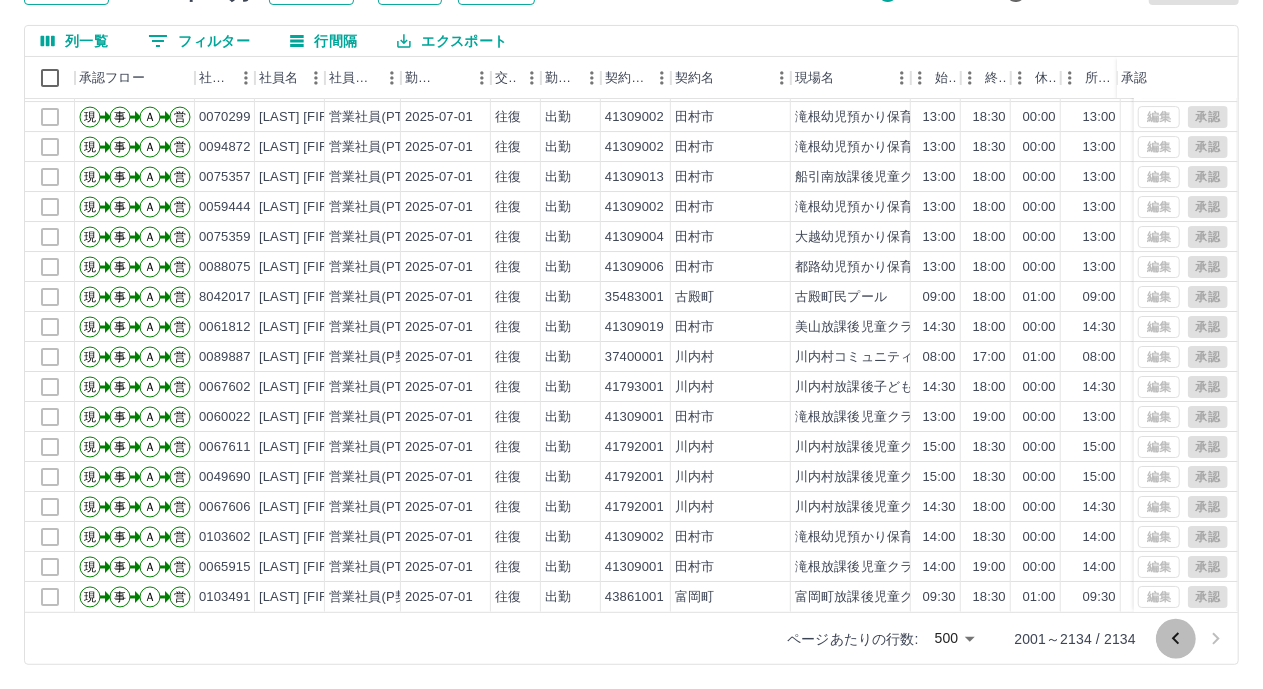 click 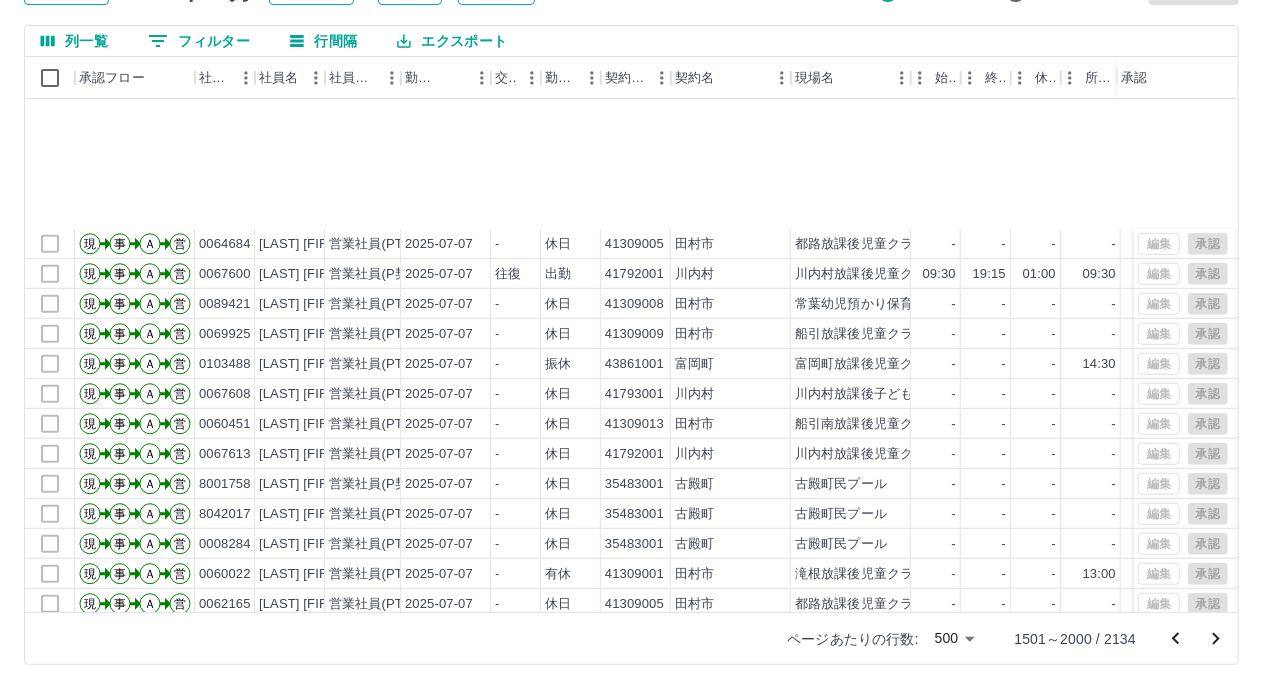 scroll, scrollTop: 4600, scrollLeft: 0, axis: vertical 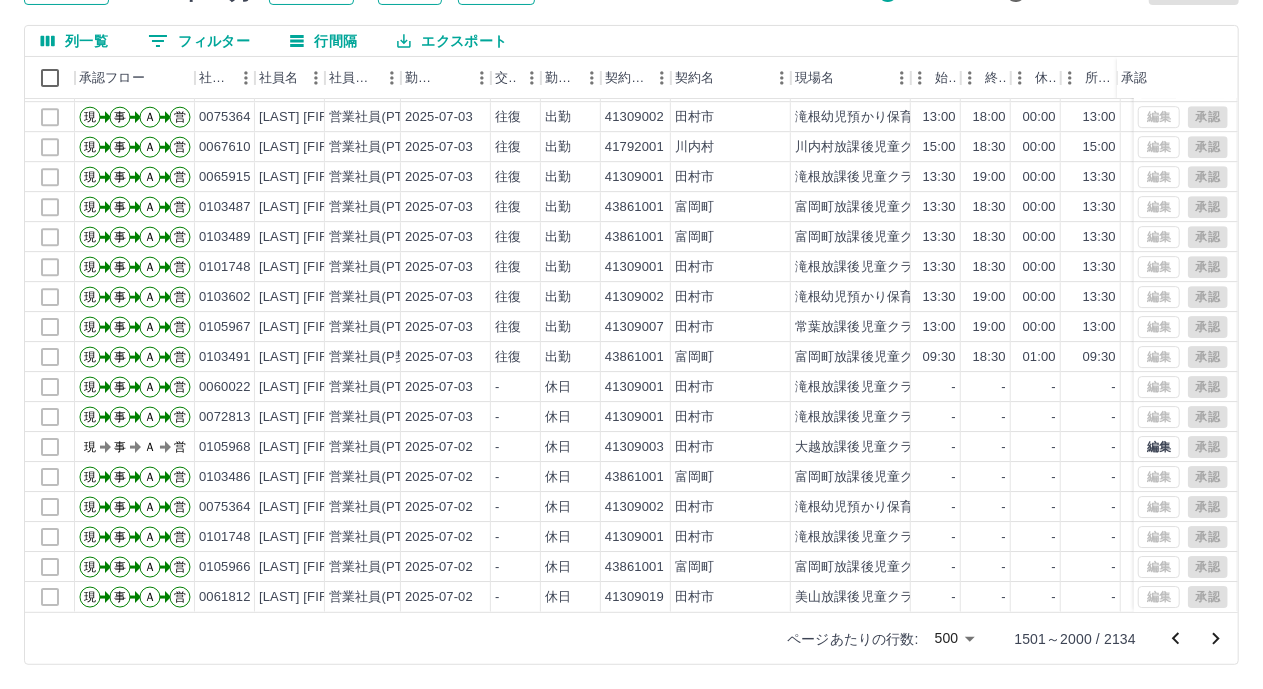click 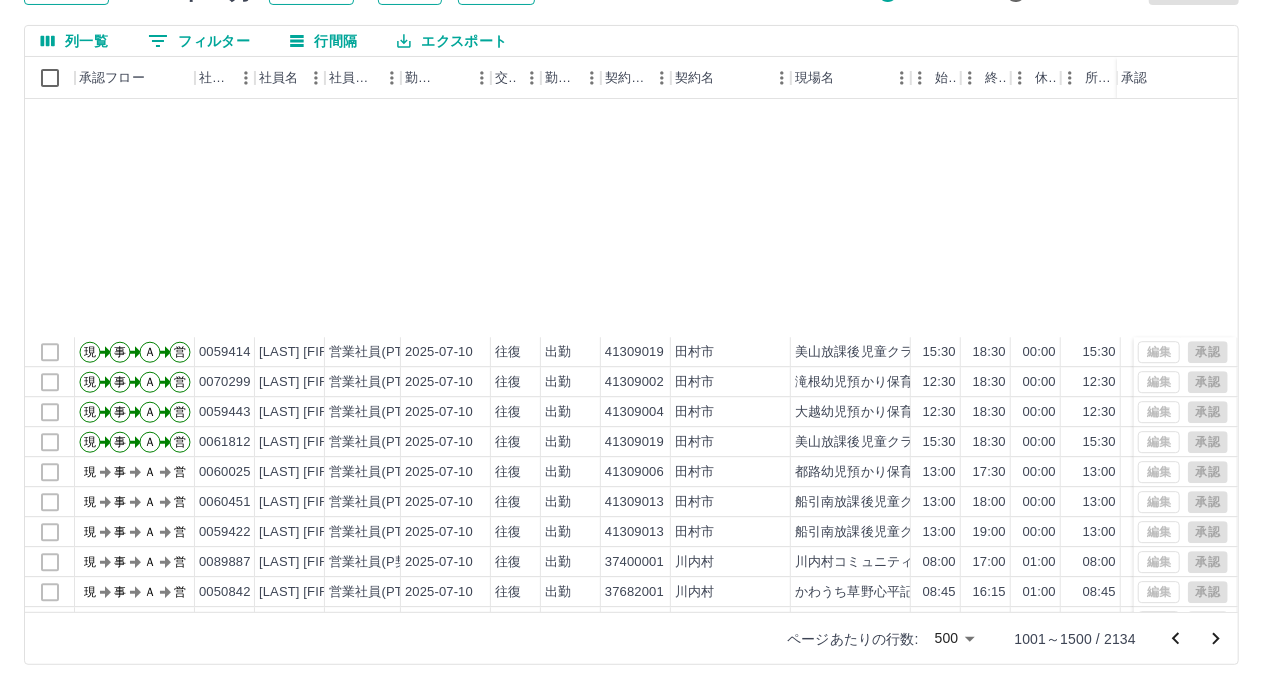 scroll, scrollTop: 14503, scrollLeft: 0, axis: vertical 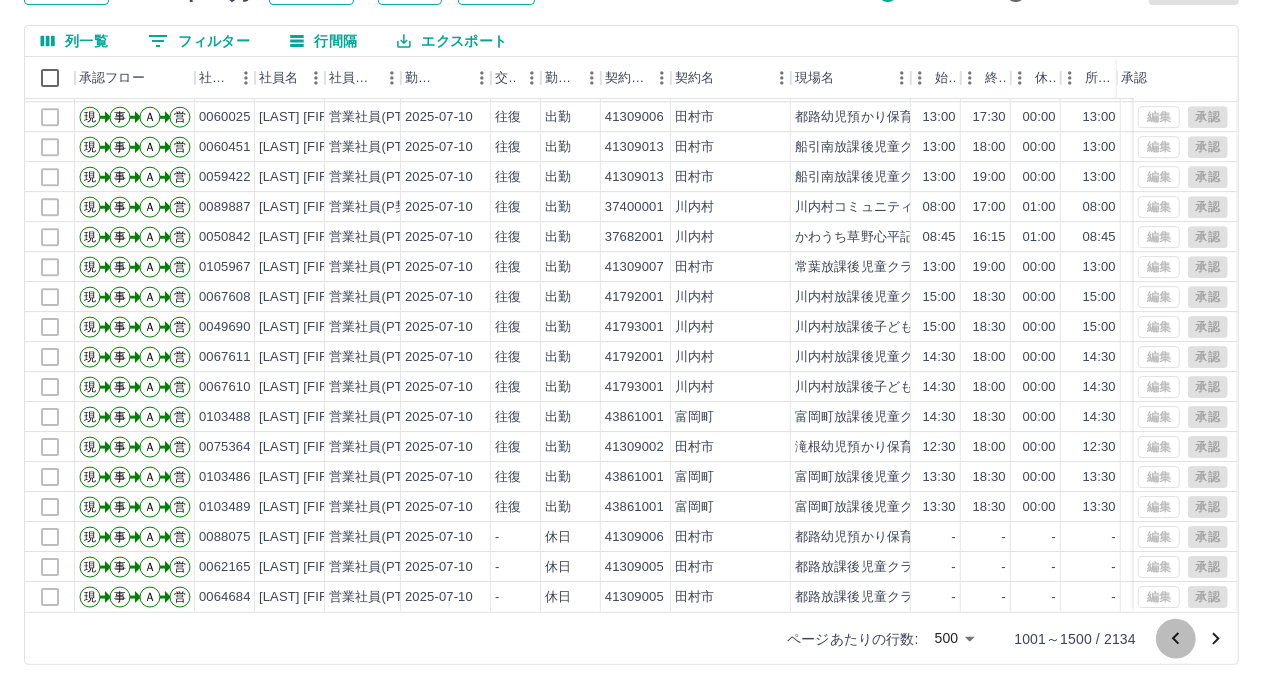 click 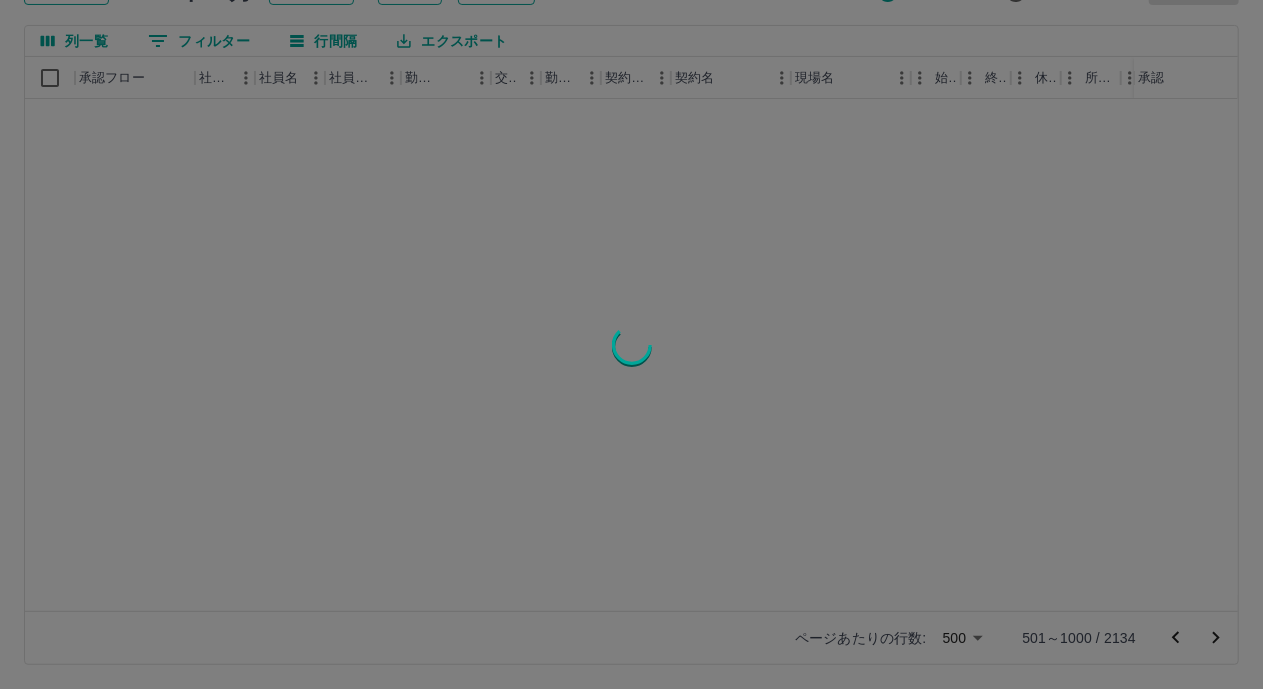 scroll, scrollTop: 0, scrollLeft: 0, axis: both 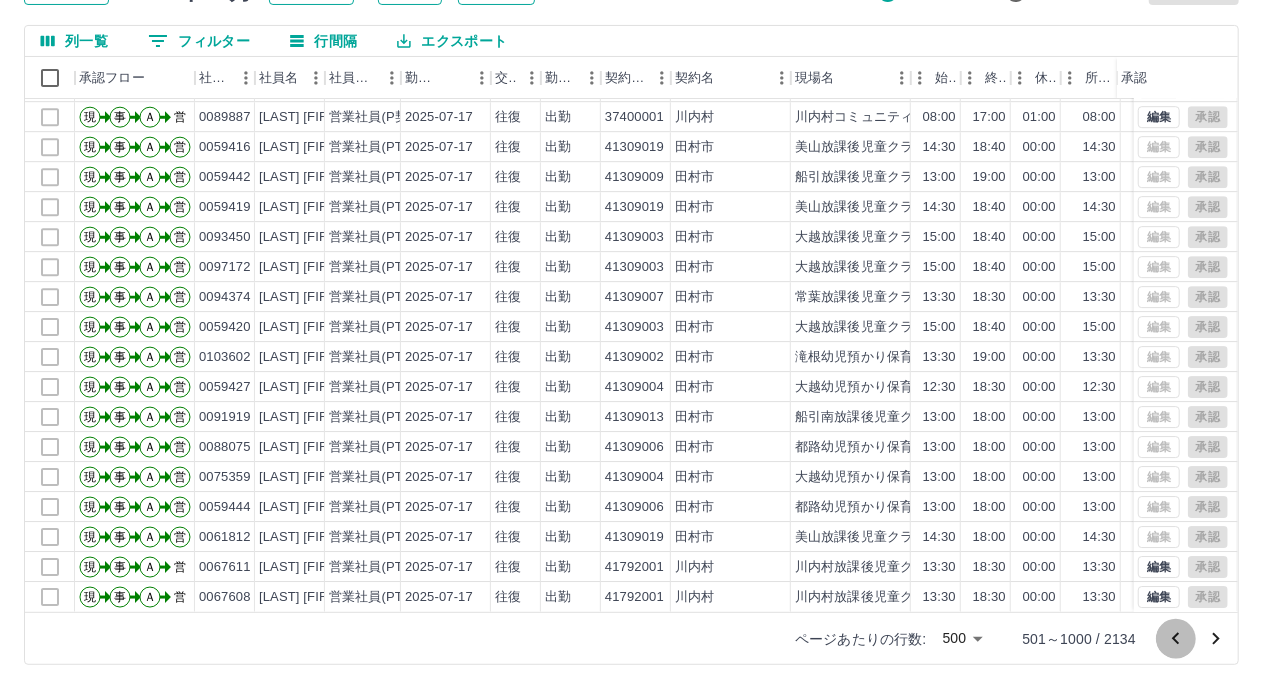 click 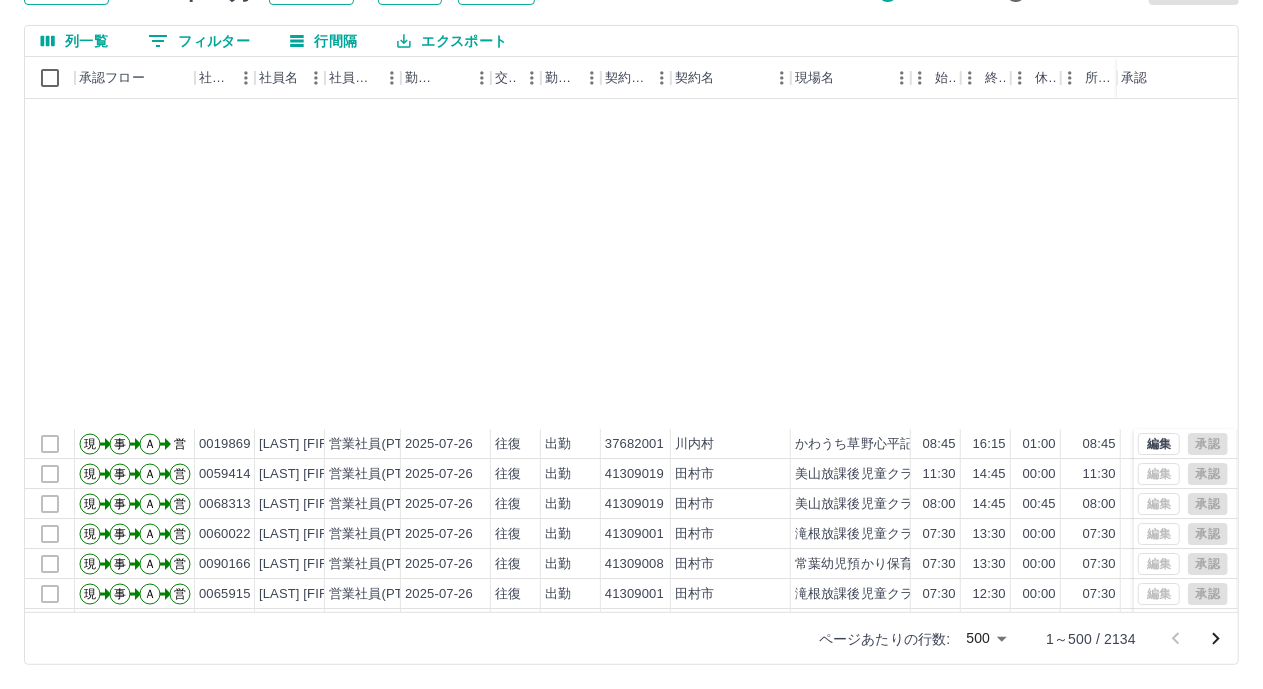 scroll, scrollTop: 11200, scrollLeft: 0, axis: vertical 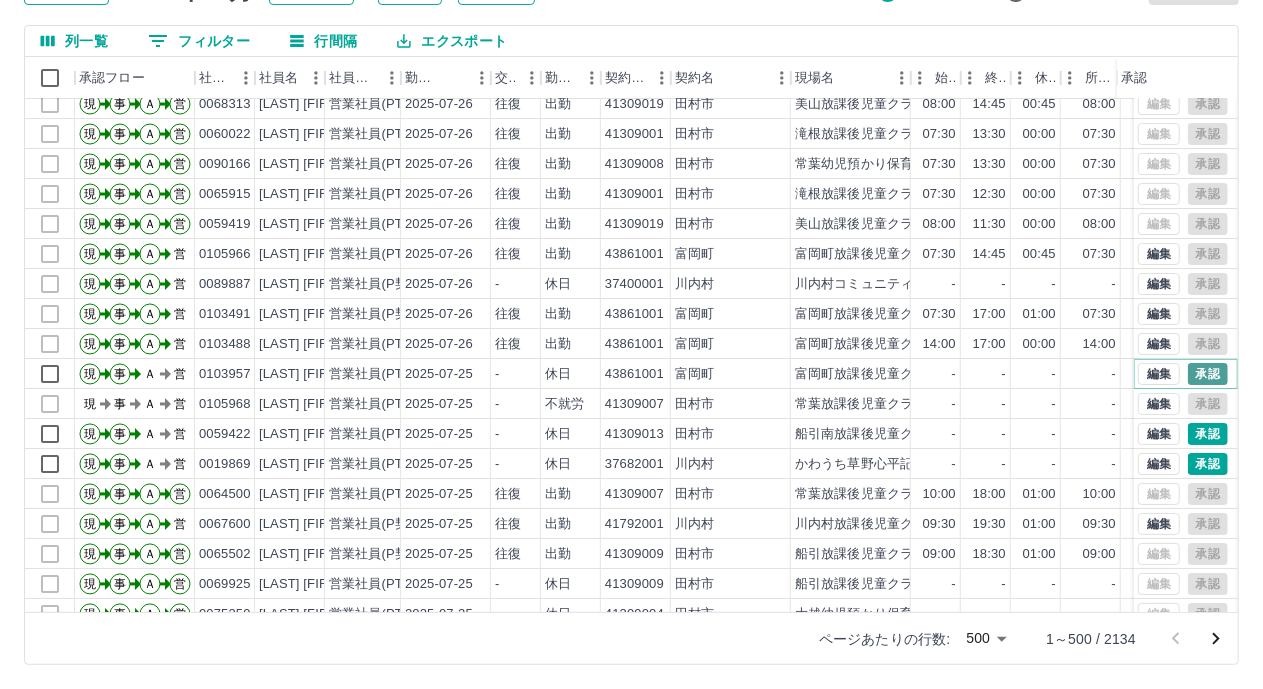 click on "承認" at bounding box center [1208, 374] 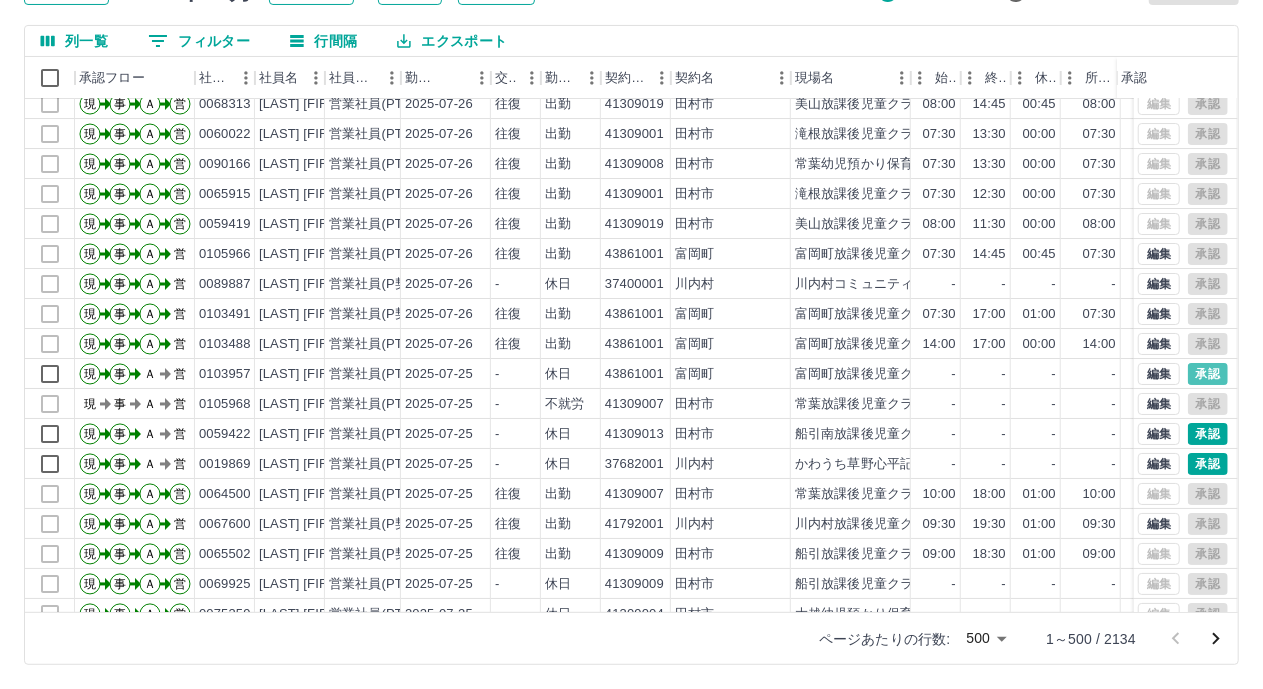 click at bounding box center [631, 344] 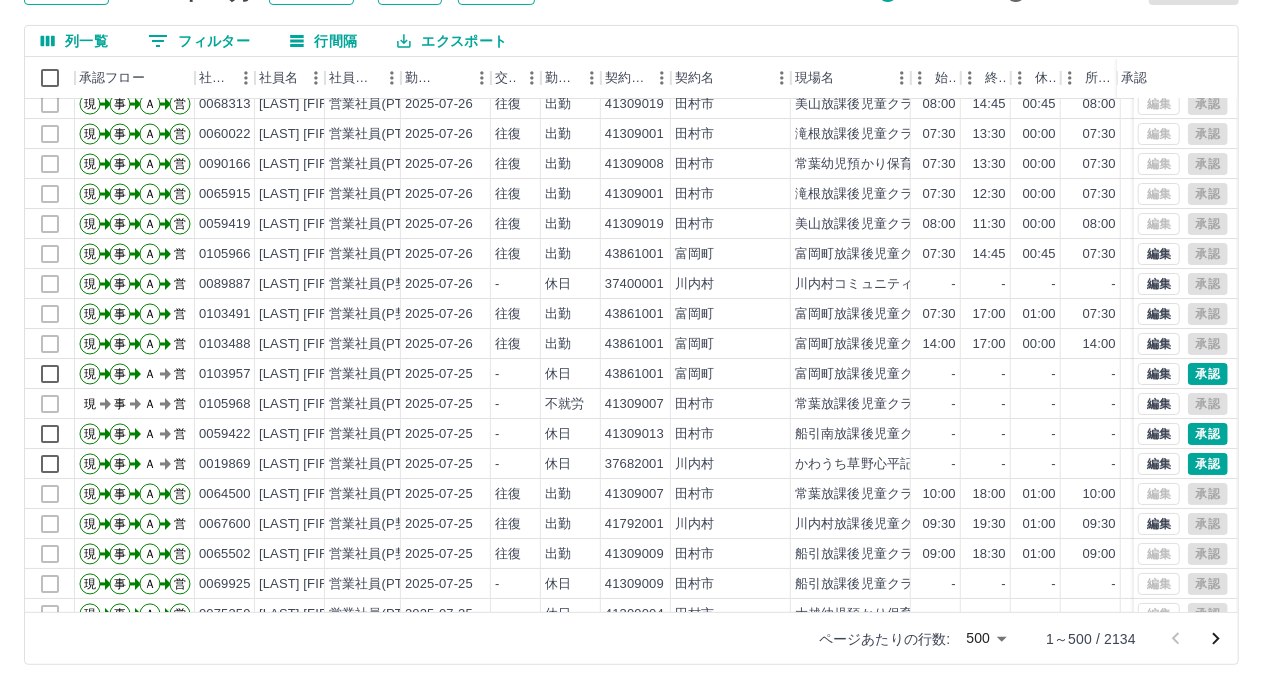 click on "勤務実績承認 前月 2025年07月 次月 今月 月選択 承認モード 削除モード 一括承認 列一覧 0 フィルター 行間隔 エクスポート 承認フロー 社員番号 [LAST] [FIRST] 社員区分 勤務日 交通費 勤務区分 契約コード 契約名 現場名 始業 終業 休憩 所定開始 所定終業 所定休憩 拘束 勤務 遅刻等 承認 現 事 Ａ 営 0019869 [LAST] [FIRST] 営業社員(PT契約) 2025-07-26 往復 出勤 37682001 川内村 かわうち草野心平記念館 08:45 16:15 01:00 08:45 16:15 01:00 07:30 06:30 00:00 現 事 Ａ 営 0059414 [LAST] [FIRST] 営業社員(PT契約) 2025-07-26 往復 出勤 41309019 田村市 美山放課後児童クラブ 11:30 14:45 00:00 11:30 14:45 00:00 03:15 03:15 00:00 現 事 Ａ 営 0068313 [LAST] [FIRST] 営業社員(PT契約) 2025-07-26 往復 出勤 41309019 田村市 美山放課後児童クラブ 08:00 14:45 00:45 08:00 14:45 00:45 06:45 06:00 00:00 現 事 Ａ 営 0060022 [LAST] [FIRST] 営業社員(PT契約) -" at bounding box center [631, 291] 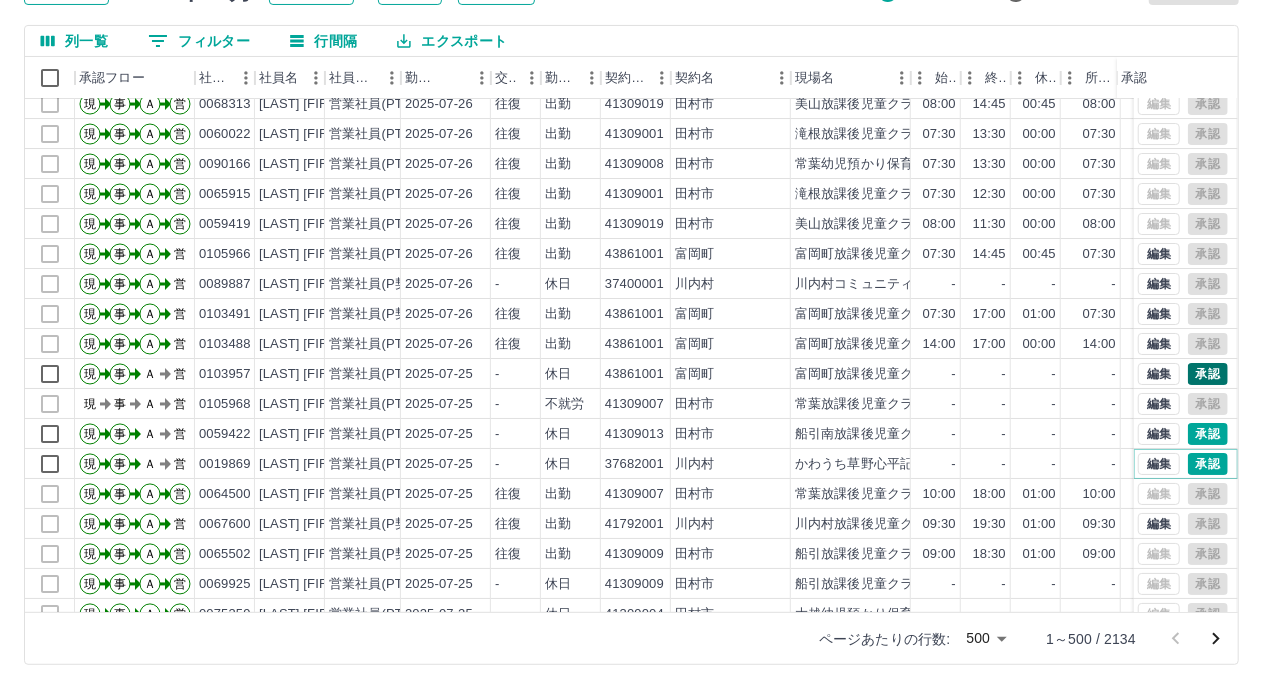 click on "承認" at bounding box center (1208, 464) 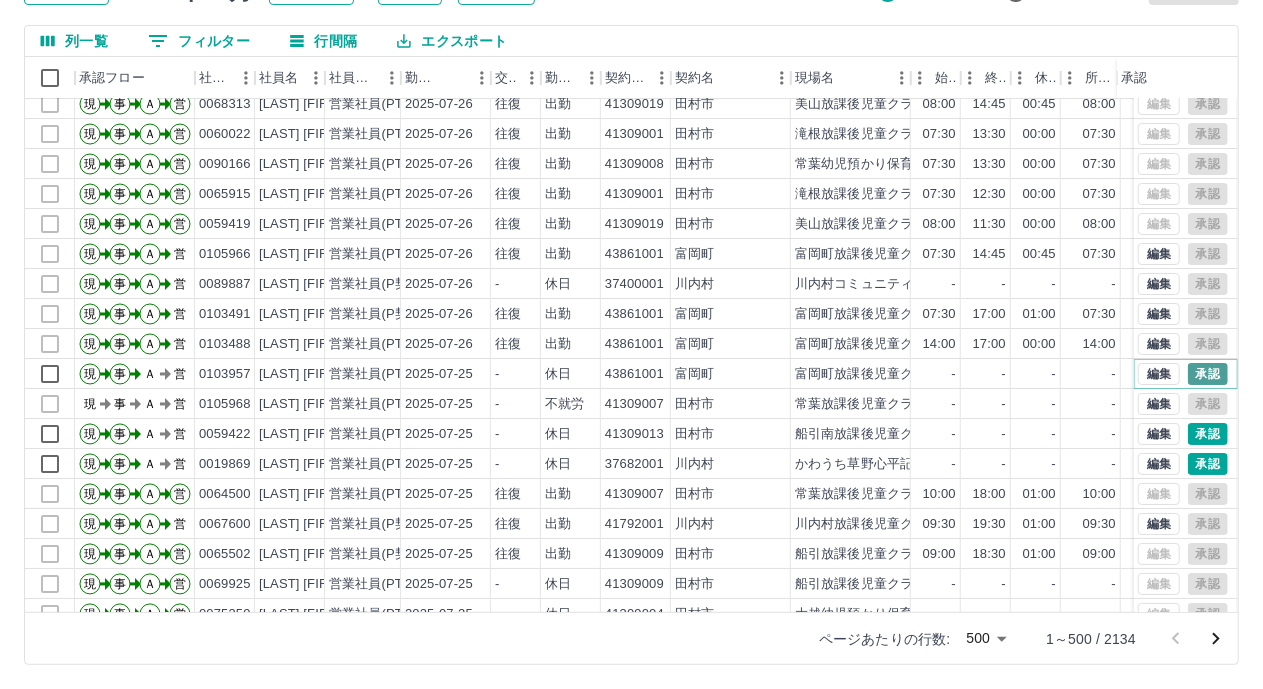 click on "勤務実績承認 前月 2025年07月 次月 今月 月選択 承認モード 削除モード 一括承認 列一覧 フィルター 行間隔 エクスポート 承認フロー 社員番号 [LAST] [FIRST] 社員区分 勤務日 交通費 勤務区分 契約コード 契約名 現場名 始業 終業 休憩 所定開始 所定終業 所定休憩 拘束 勤務 遅刻等 承認 現 事 Ａ 営 0019869 [LAST] [FIRST] 営業社員(PT契約) 2025-07-26 往復 出勤 37682001 川内村 かわうち草野心平記念館 08:45 16:15 01:00 08:45 16:15 01:00 07:30 06:30 00:00 現 事 Ａ 営 0059414 [LAST] [FIRST] 営業社員(PT契約) 2025-07-26 往復 出勤 41309019 田村市 美山放課後児童クラブ 11:30 14:45 00:00 11:30 14:45 00:00 03:15 03:15 00:00 現 事 Ａ 営 0068313 [LAST] [FIRST] 営業社員(PT契約) 2025-07-26 往復 出勤 41309019 田村市 美山放課後児童クラブ 08:00 14:45 00:45 08:00 14:45 00:45 06:45 06:00 00:00 現 事 Ａ 営 0060022 [LAST] [FIRST] 営業社員(PT契約) 現" at bounding box center (631, 291) 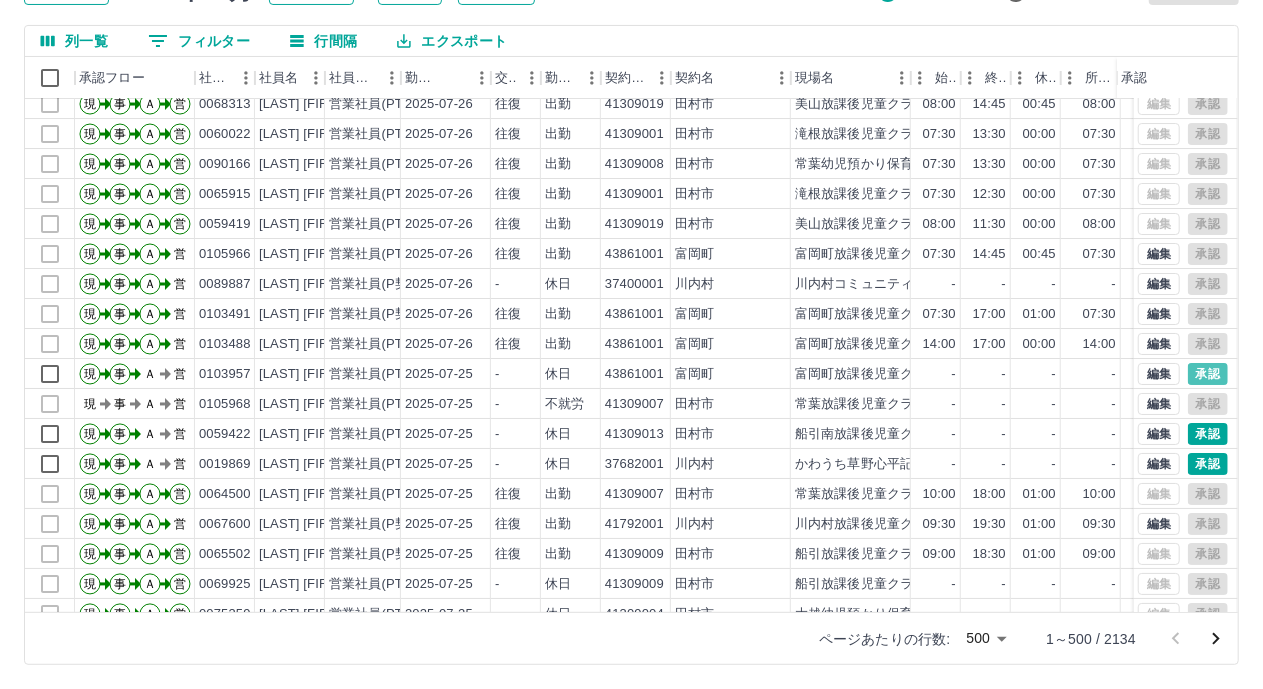 click at bounding box center (631, 344) 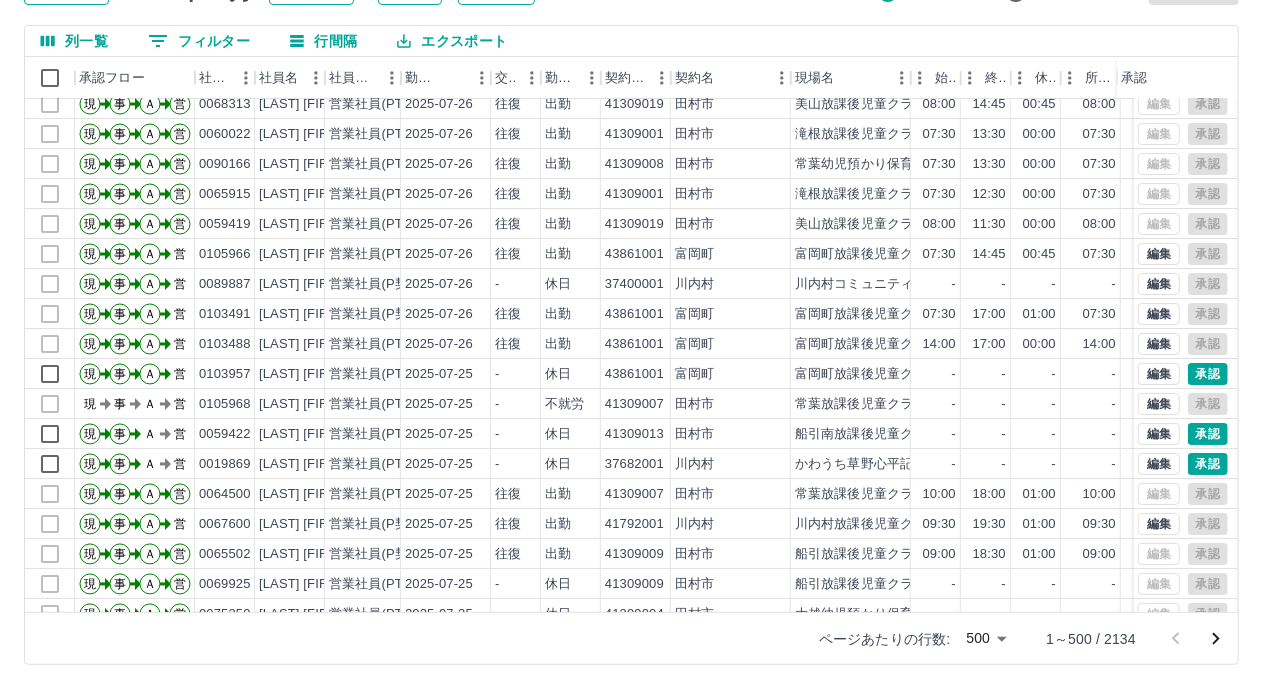 click at bounding box center [631, 344] 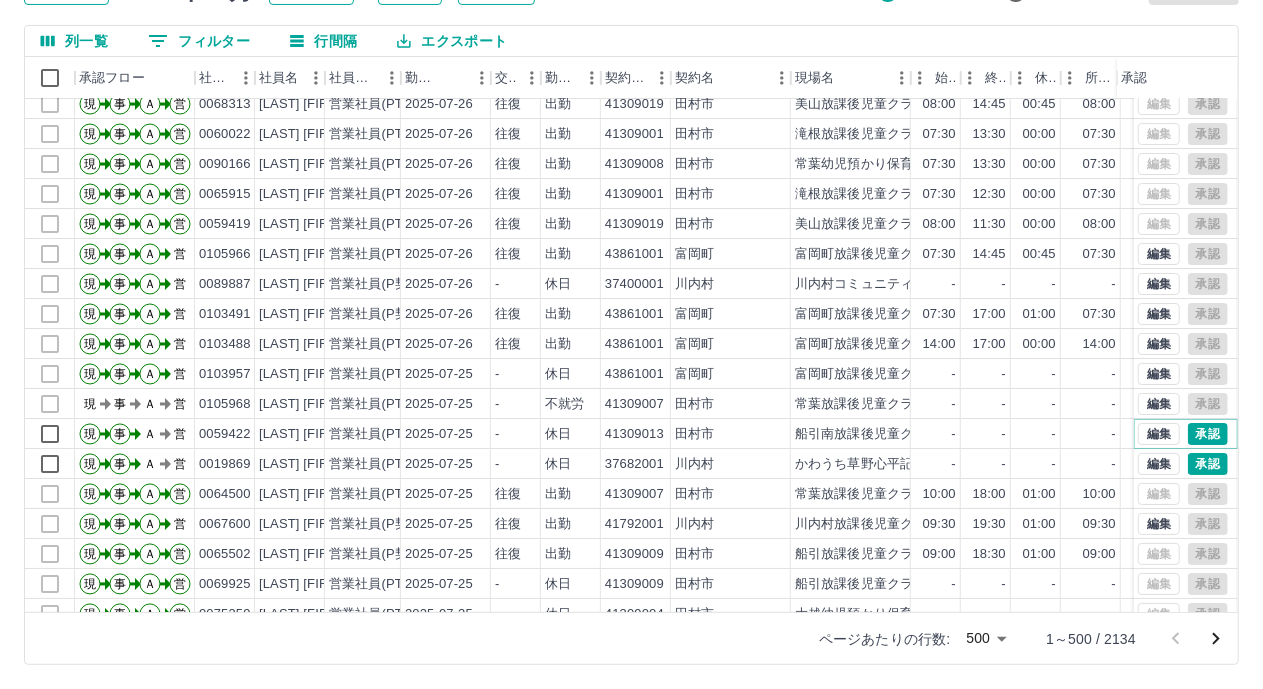 click on "承認" at bounding box center [1208, 434] 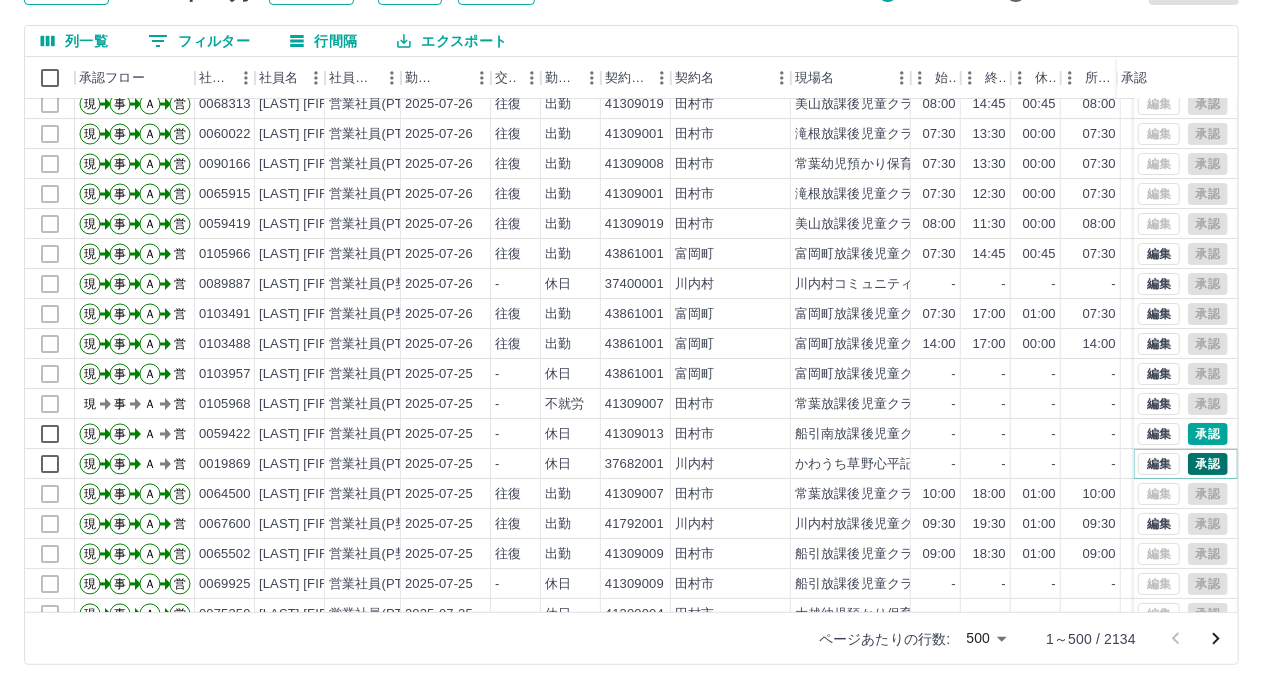 click on "承認" at bounding box center (1208, 464) 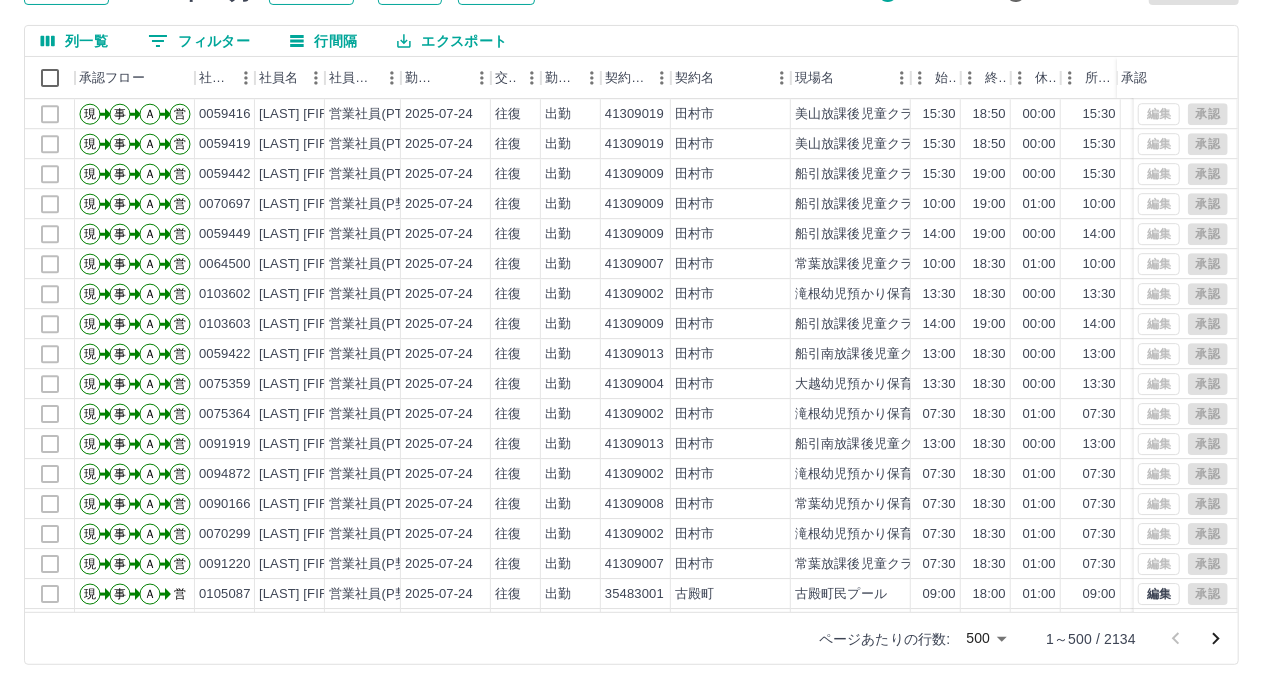 scroll, scrollTop: 14503, scrollLeft: 0, axis: vertical 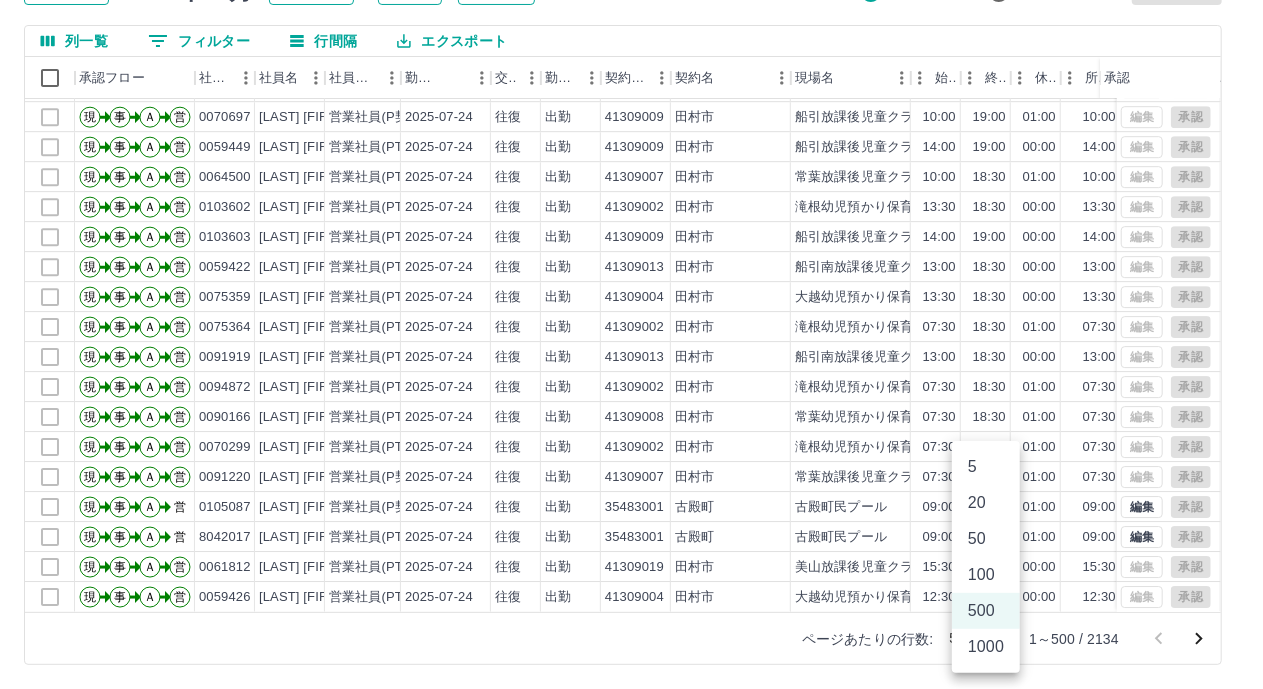 click on "SDH勤怠 [LAST] [FIRST] 承認権限がありません 勤務実績承認 前月 2025年07月 次月 今月 月選択 承認モード 削除モード 一括承認 列一覧 0 フィルター 行間隔 エクスポート 承認フロー 社員番号 [LAST] [FIRST] 社員区分 勤務日 交通費 勤務区分 契約コード 契約名 現場名 始業 終業 休憩 所定開始 所定終業 所定休憩 拘束 勤務 遅刻等 承認 現 事 Ａ 営 0019869 [LAST] [FIRST] 営業社員(PT契約) 2025-07-25 - 休日 37682001 川内村 かわうち草野心平記念館 - - - - - - 00:00 00:00 00:00 現 事 Ａ 営 0059419 [LAST] [FIRST] 営業社員(PT契約) 2025-07-24 往復 出勤 41309019 田村市 美山放課後児童クラブ 15:30 18:50 00:00 15:30 18:50 00:00 03:20 03:20 00:00 現 事 Ａ 営 0059442 [LAST] [FIRST] 営業社員(PT契約) 2025-07-24 往復 出勤 41309009 田村市 船引放課後児童クラブ 15:30 19:00 00:00 15:30 19:00 00:00 03:30 03:30 00:00 現 事 Ａ 営 0070697 2025-07-24 現" at bounding box center (631, 266) 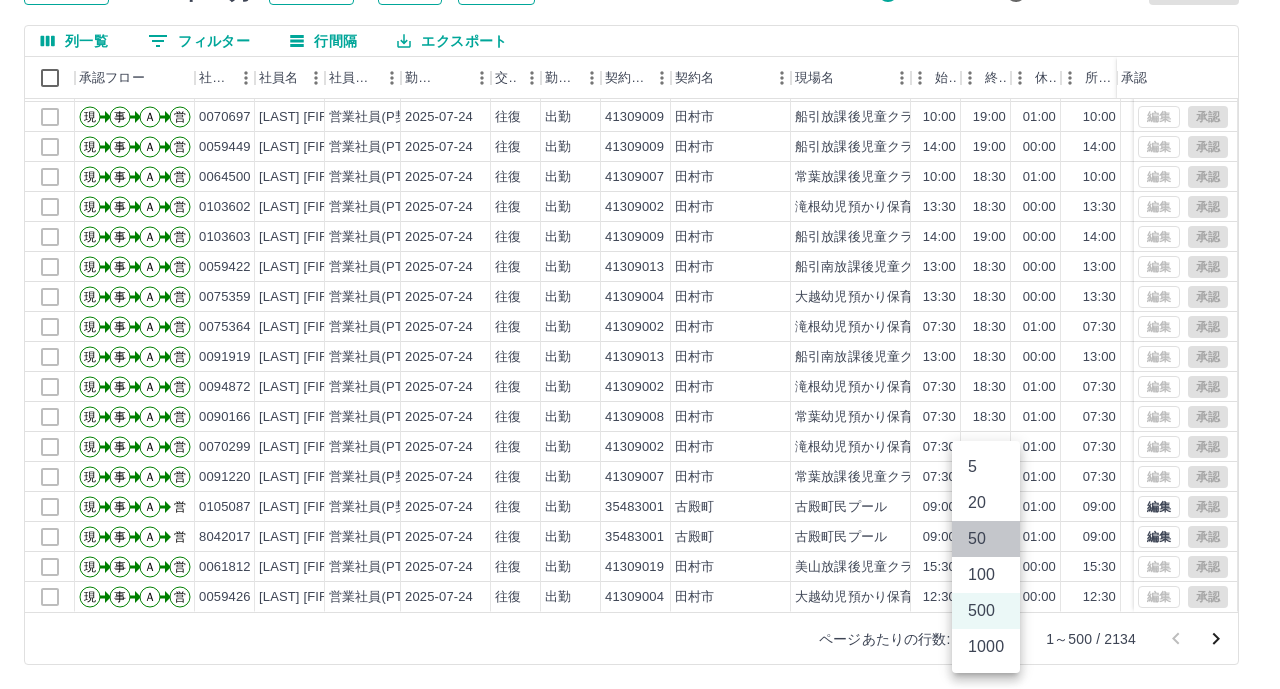 click on "50" at bounding box center (986, 539) 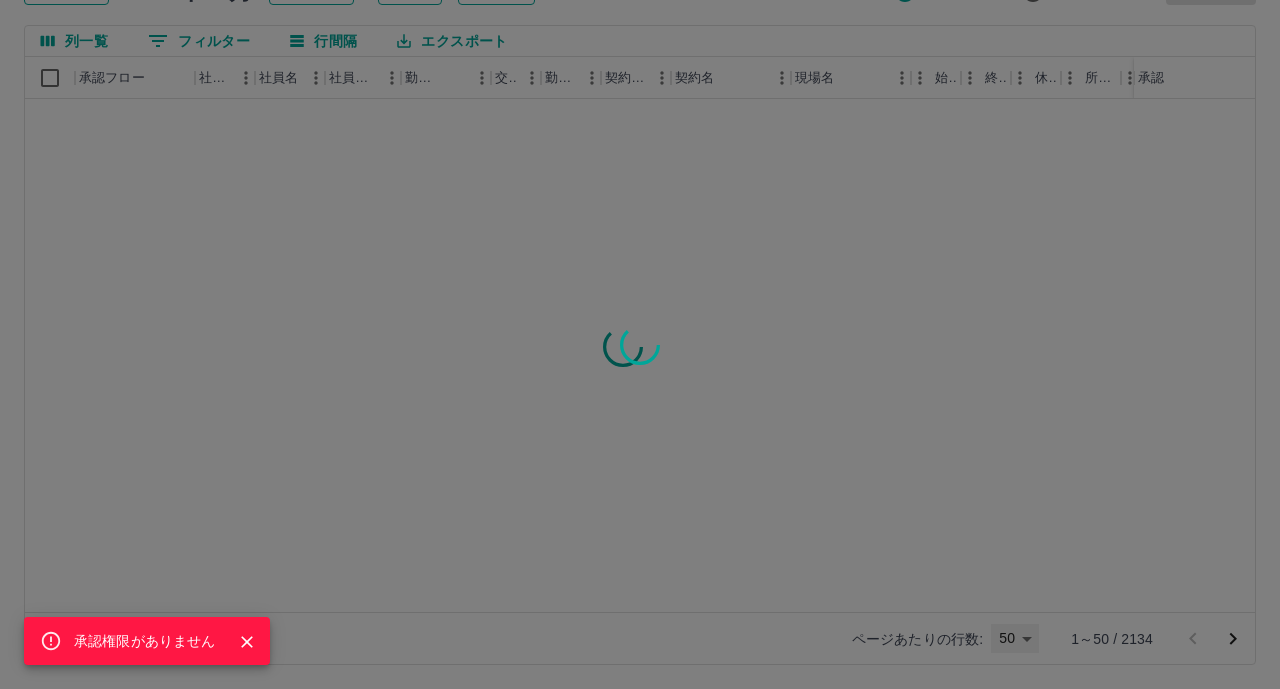 type on "**" 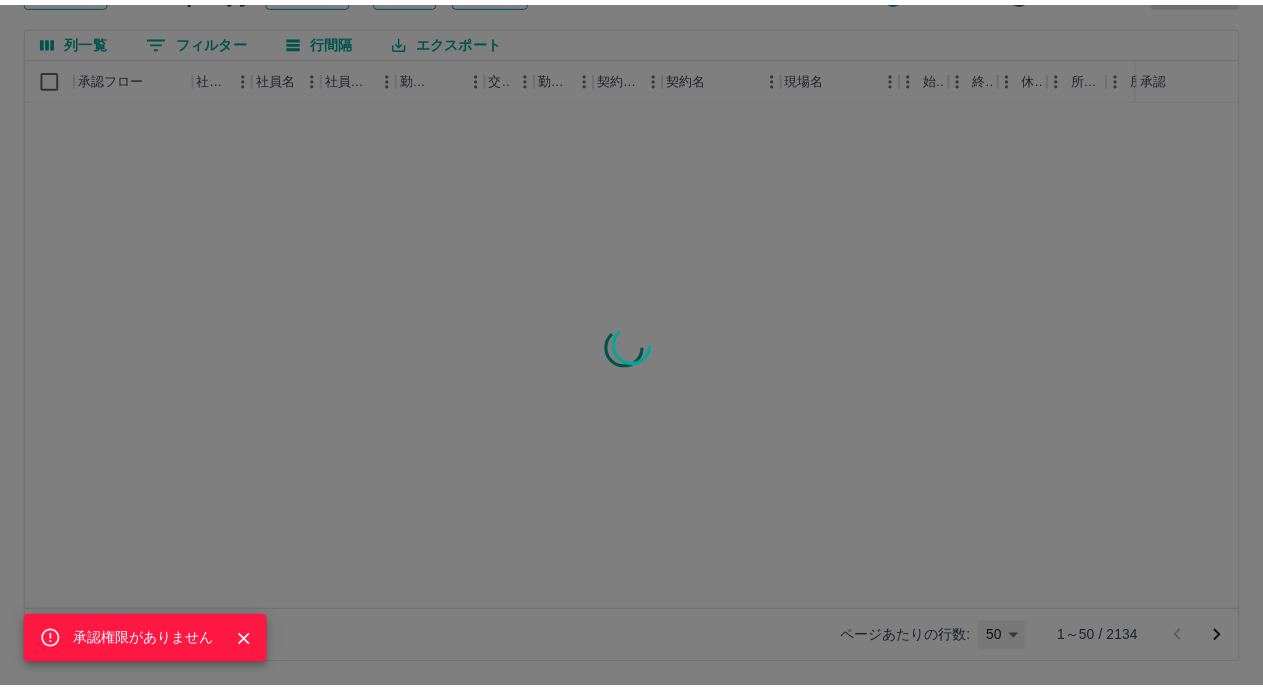 scroll, scrollTop: 0, scrollLeft: 0, axis: both 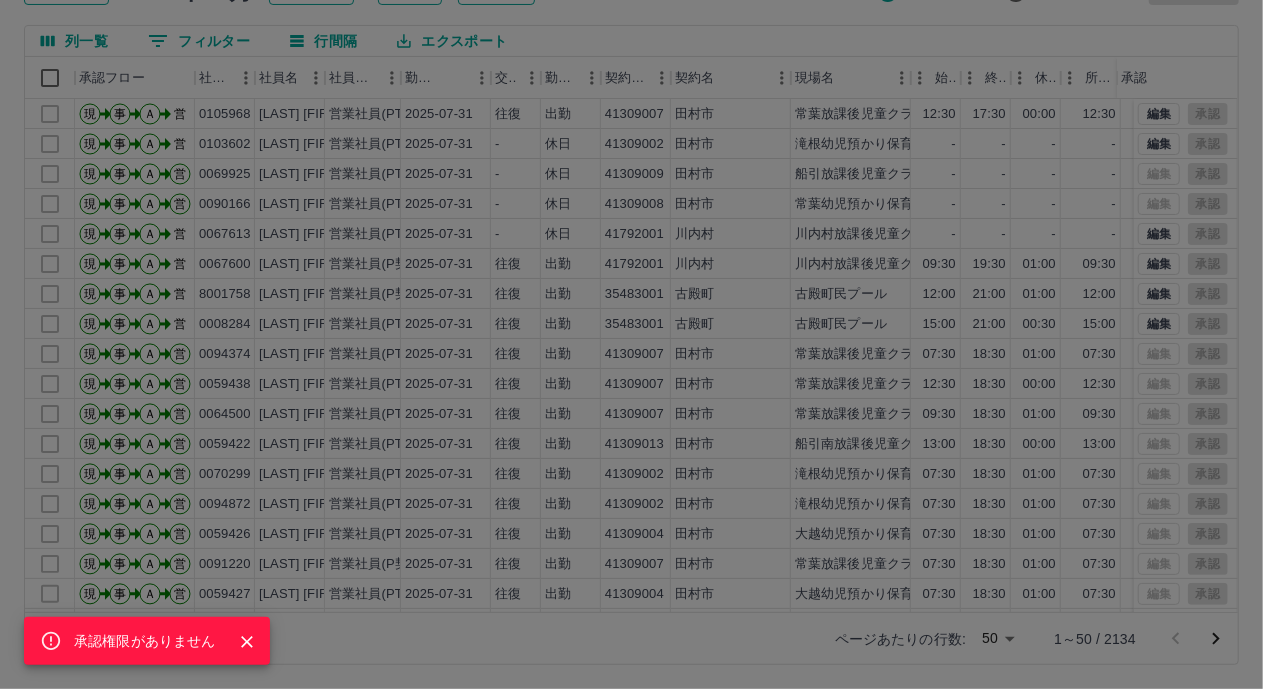click 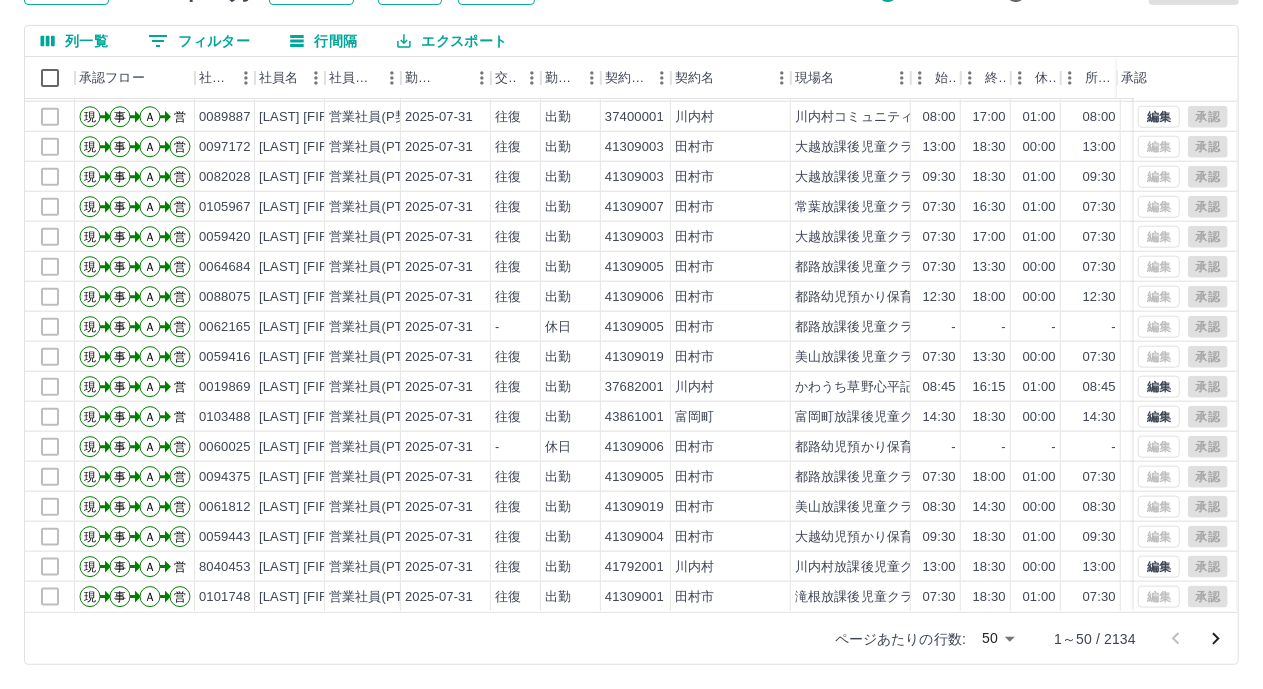 scroll, scrollTop: 1003, scrollLeft: 0, axis: vertical 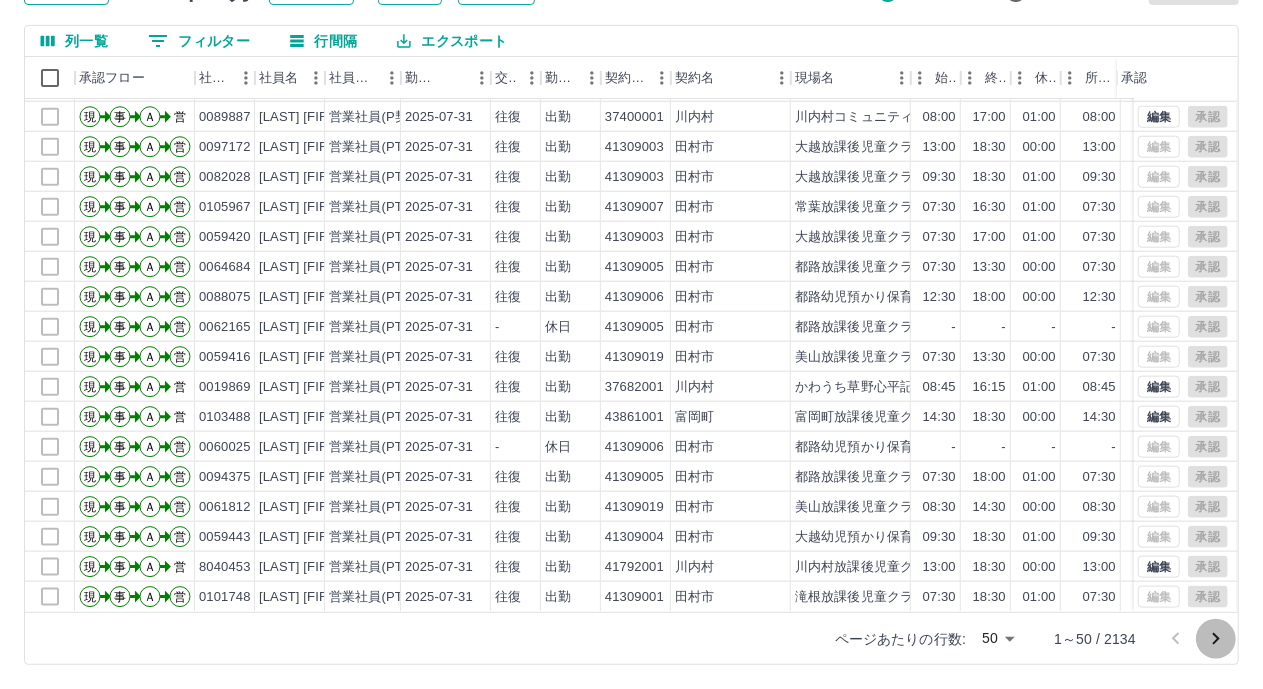 click 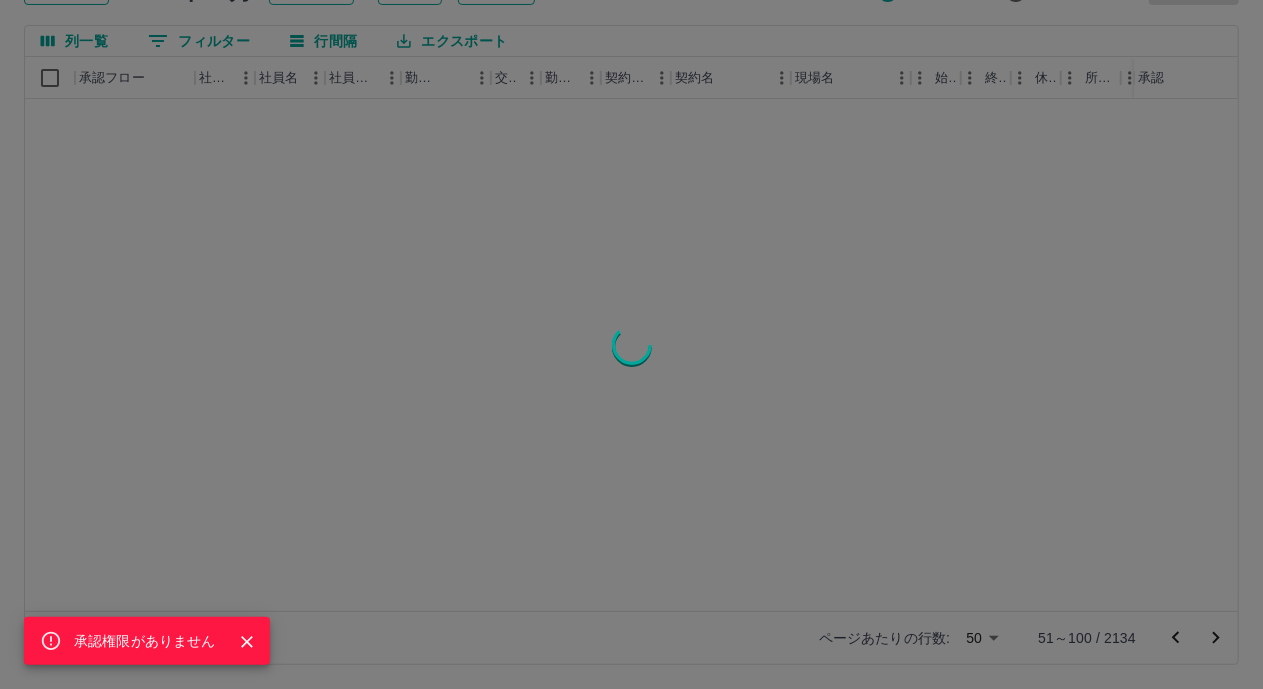 scroll, scrollTop: 0, scrollLeft: 0, axis: both 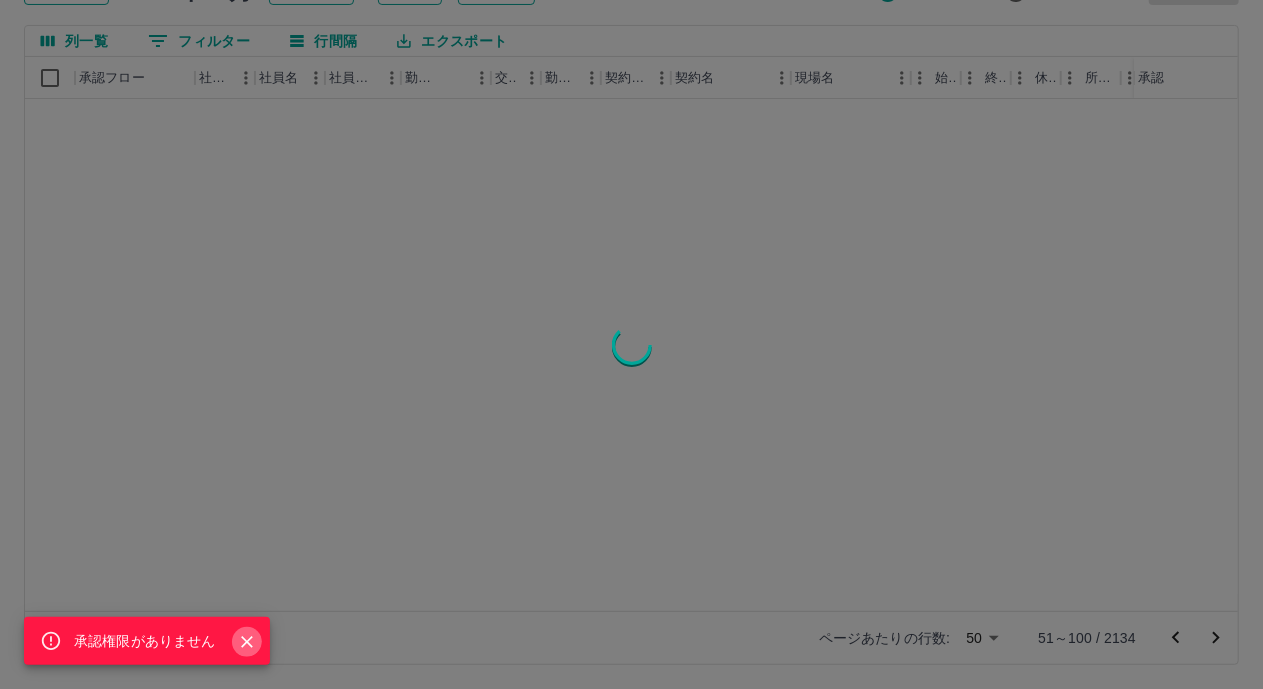 click 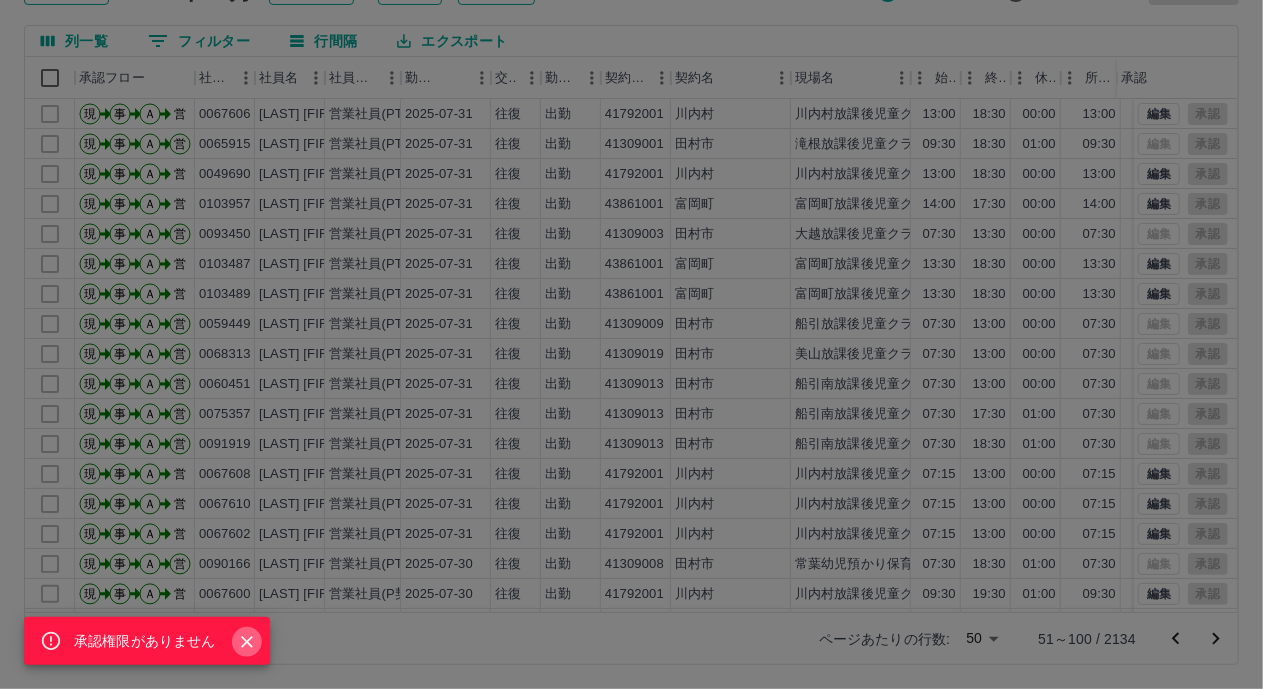 click 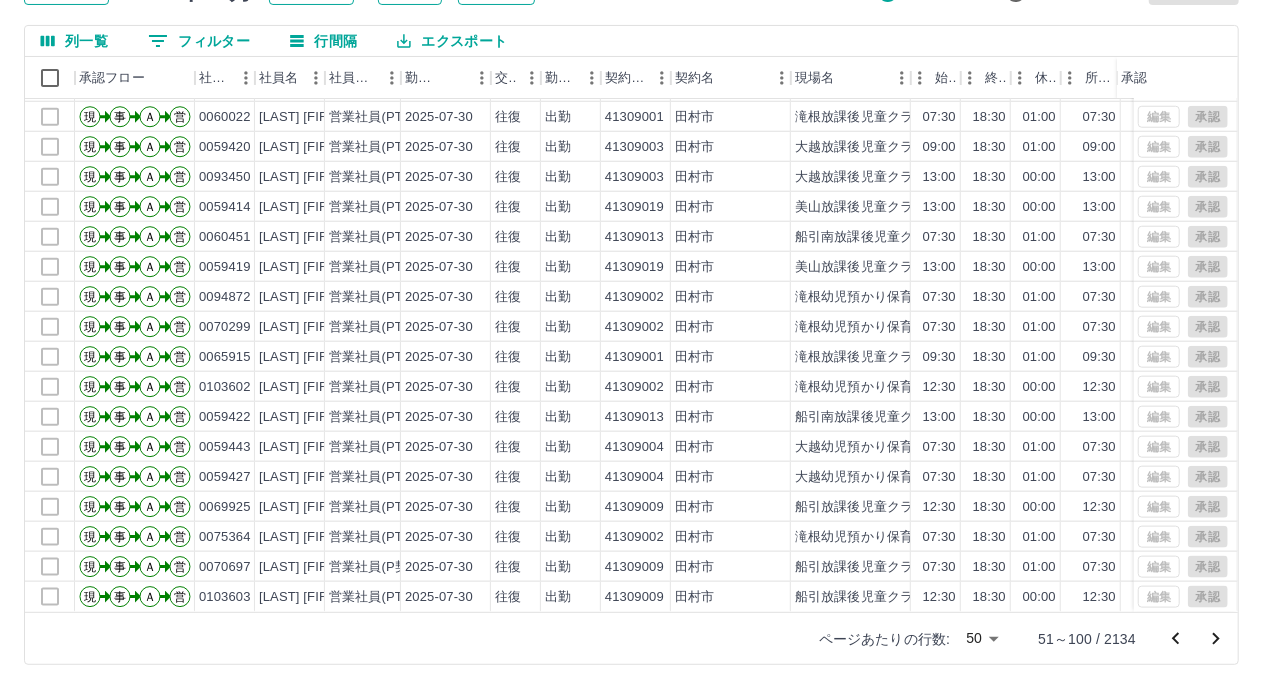 scroll, scrollTop: 1003, scrollLeft: 0, axis: vertical 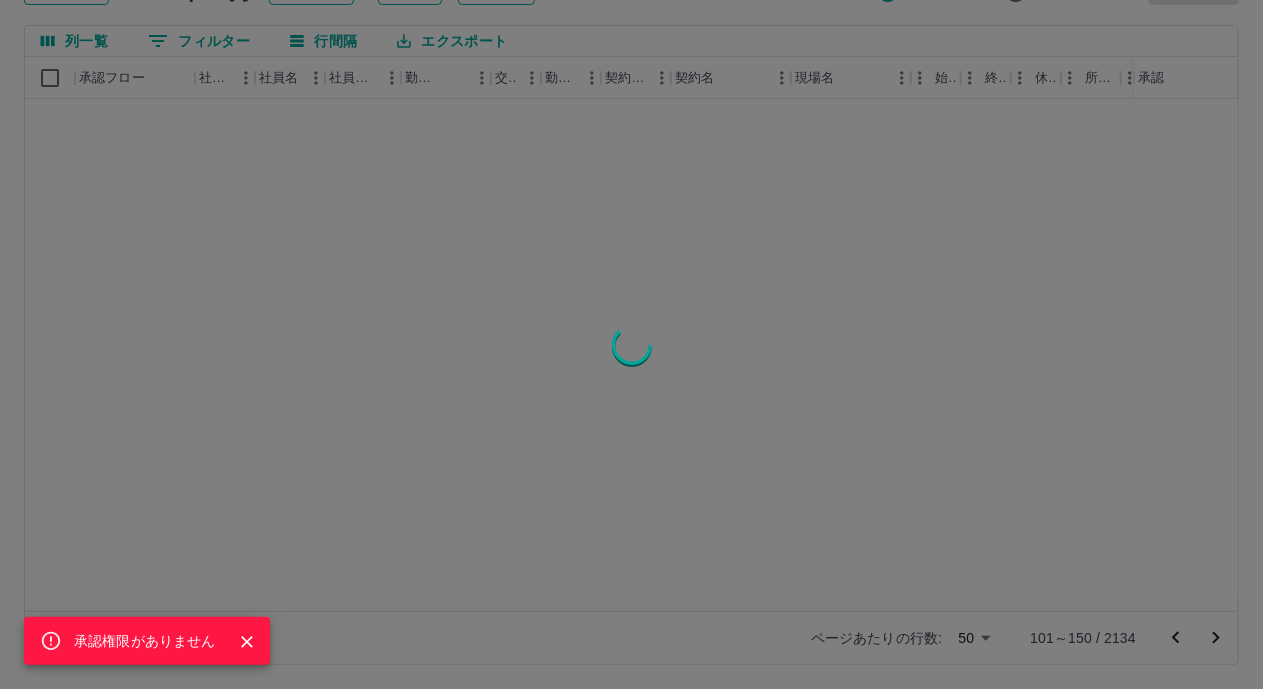 click 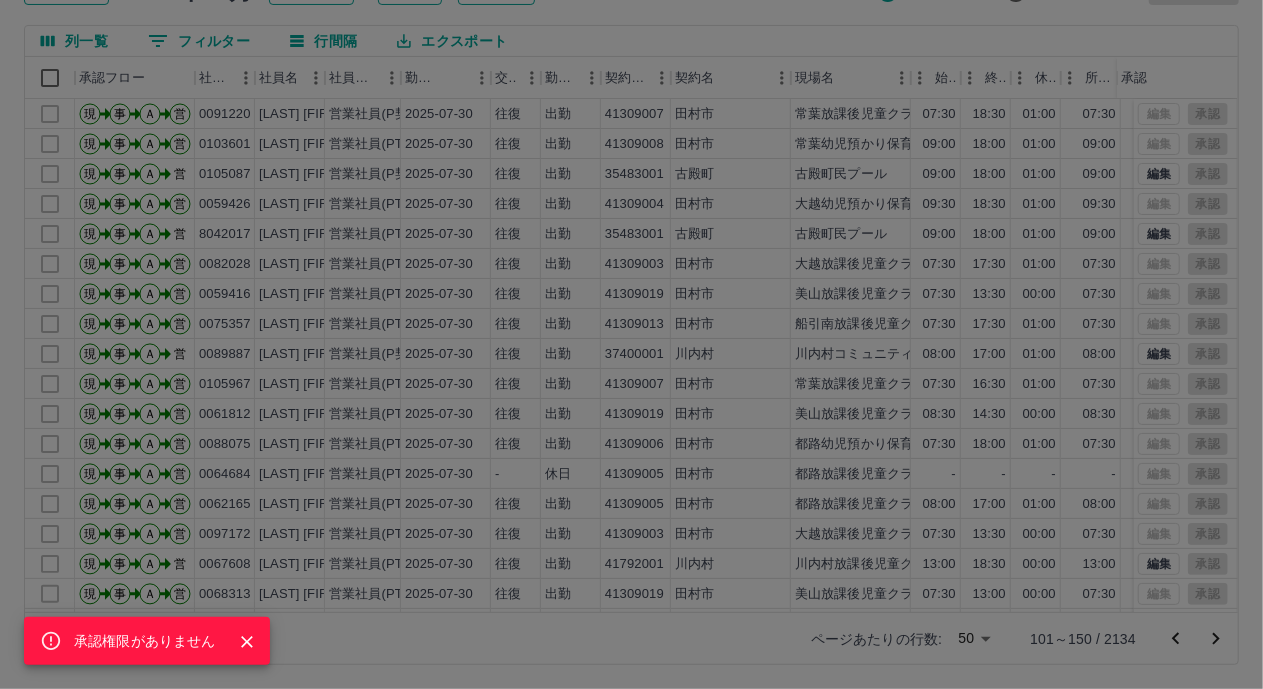 click 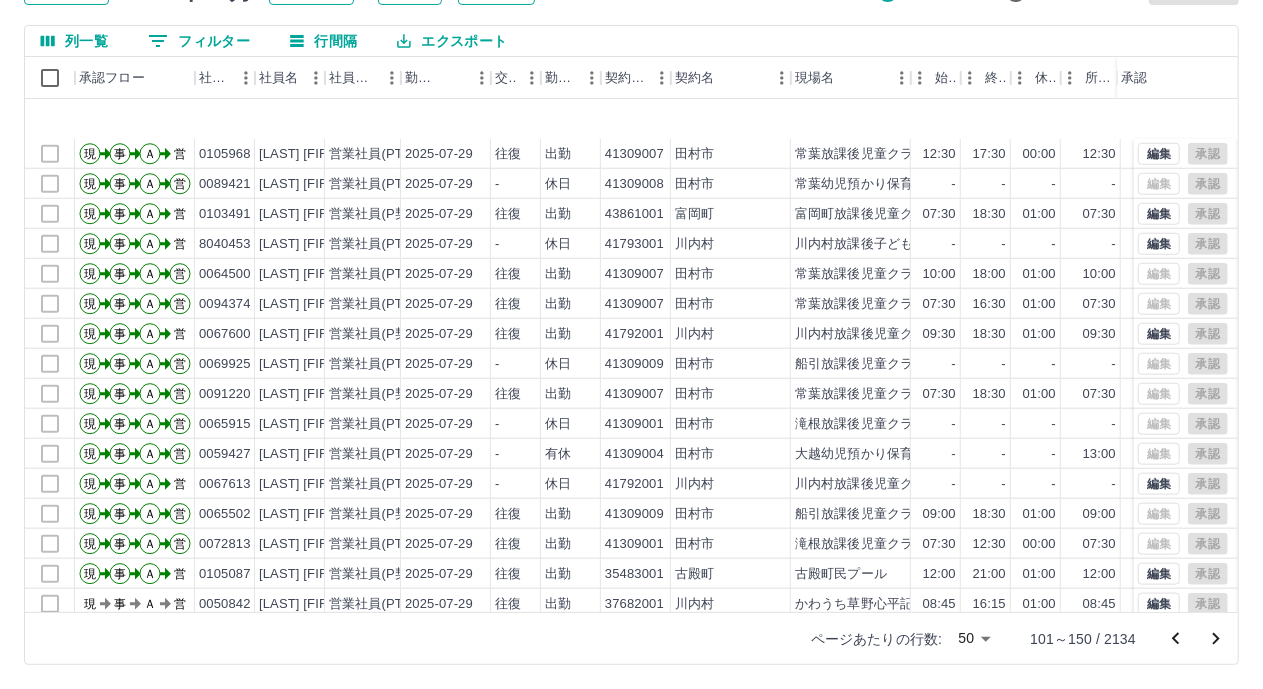 scroll, scrollTop: 1003, scrollLeft: 0, axis: vertical 